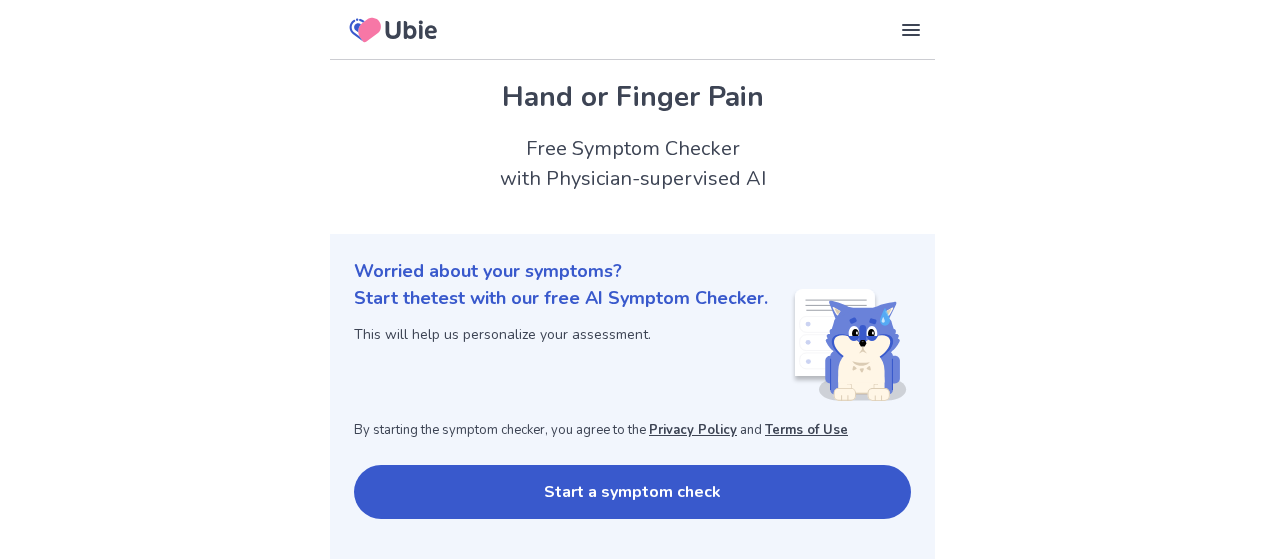 scroll, scrollTop: 0, scrollLeft: 0, axis: both 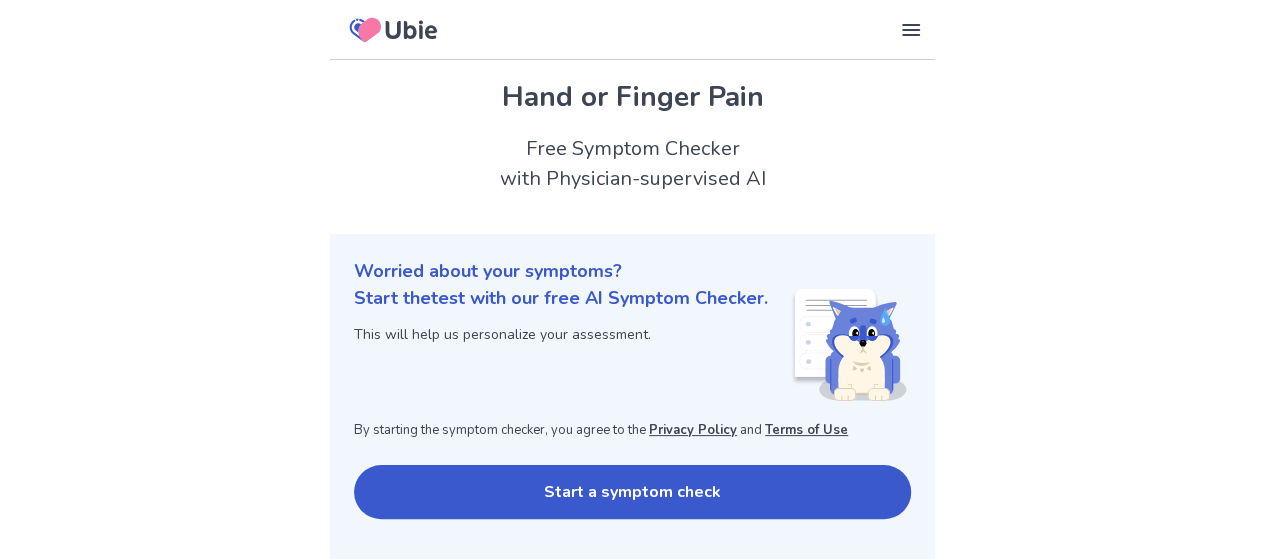 click on "Start a symptom check" at bounding box center (632, 492) 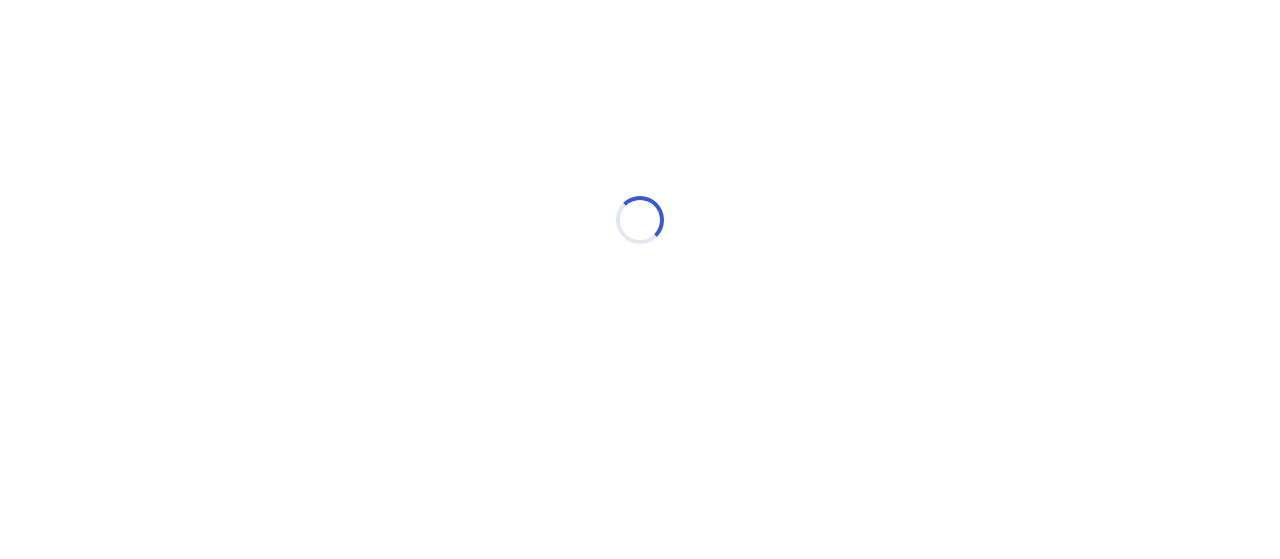scroll, scrollTop: 0, scrollLeft: 0, axis: both 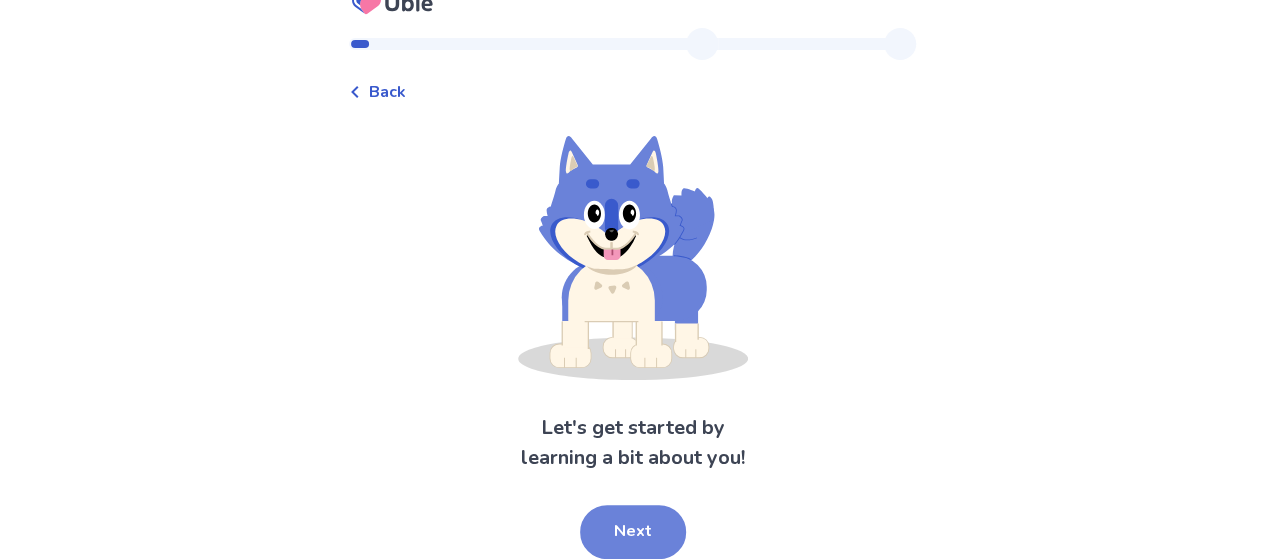click on "Next" at bounding box center (633, 532) 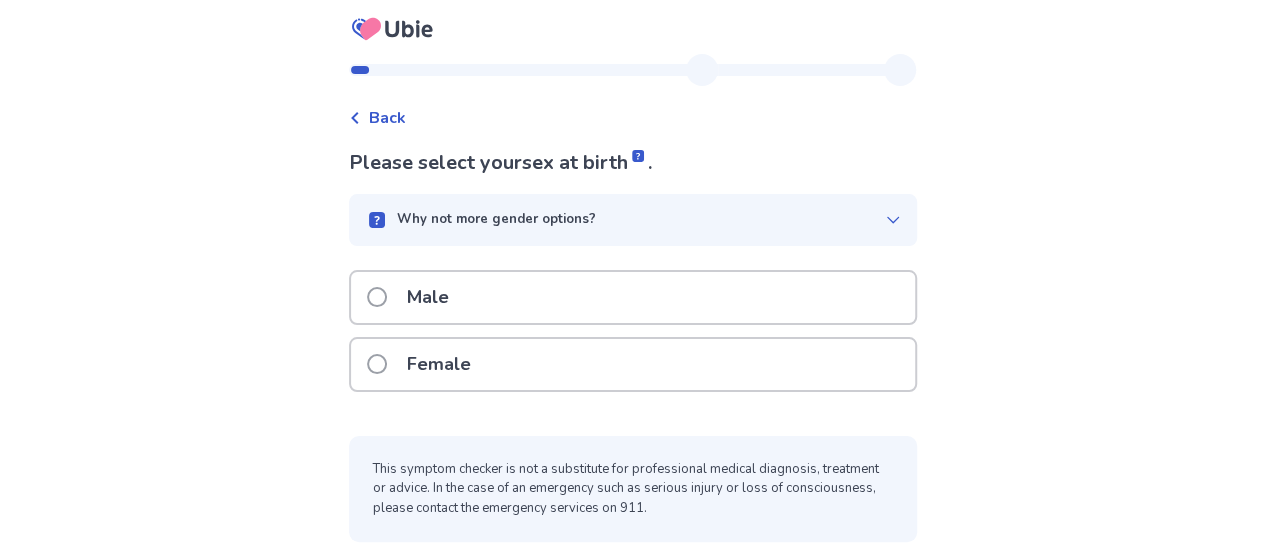 click on "Female" at bounding box center (439, 364) 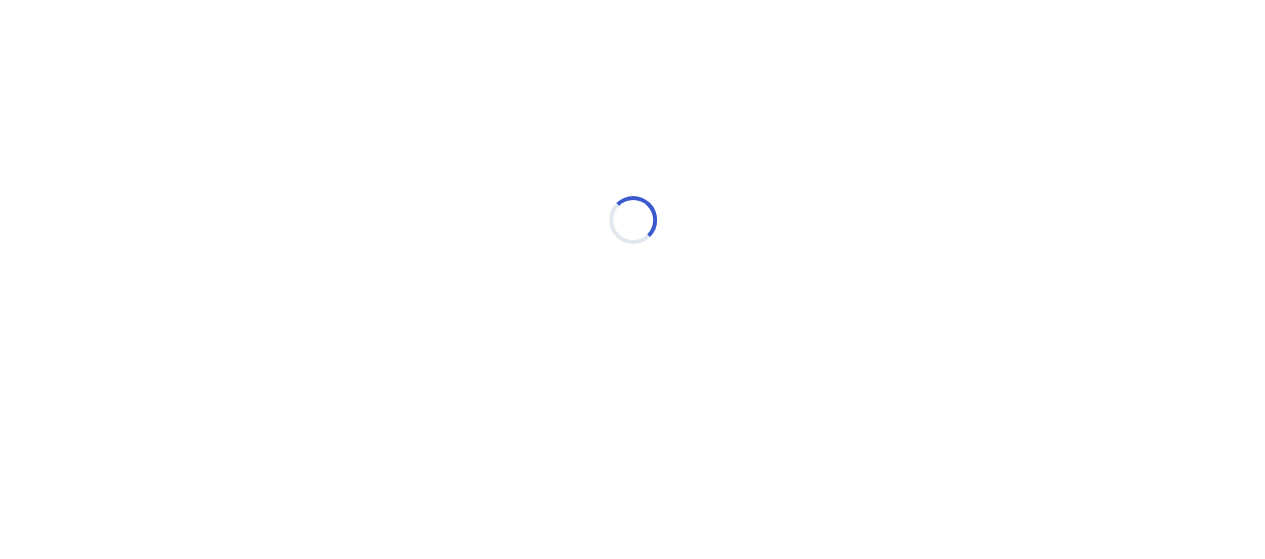 scroll, scrollTop: 0, scrollLeft: 0, axis: both 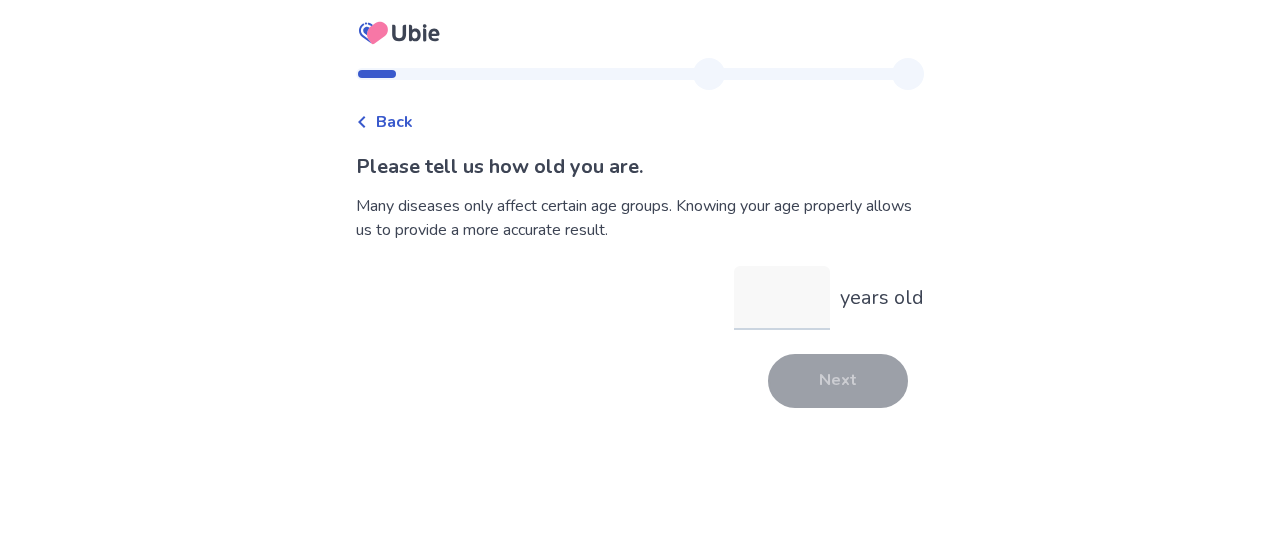 click on "years old" at bounding box center (782, 298) 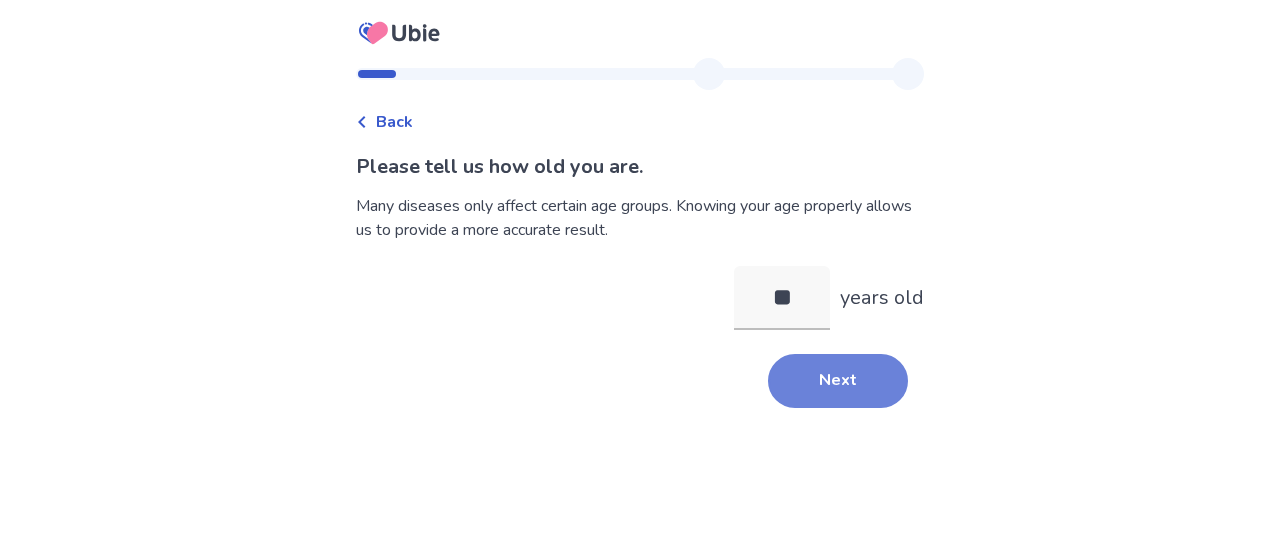 type on "**" 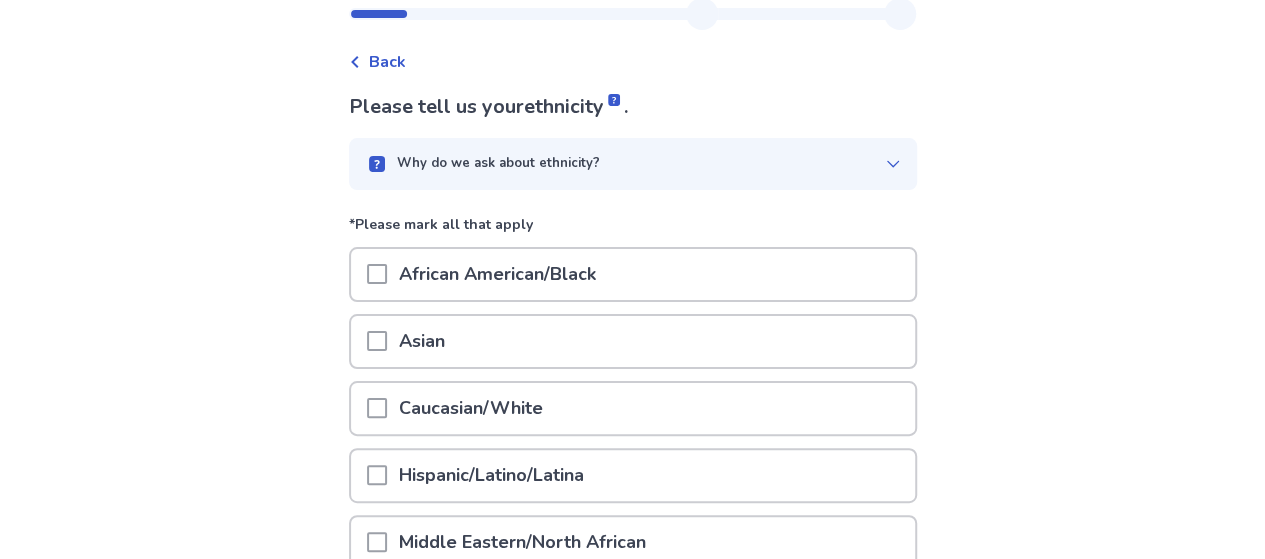 scroll, scrollTop: 100, scrollLeft: 0, axis: vertical 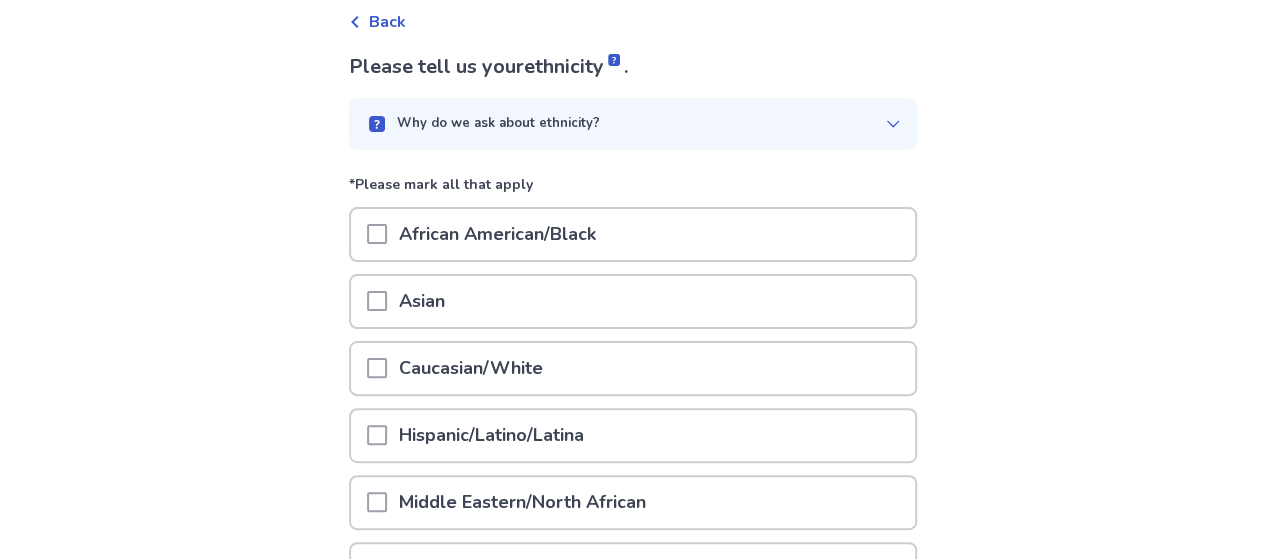 click on "Caucasian/White" at bounding box center [471, 368] 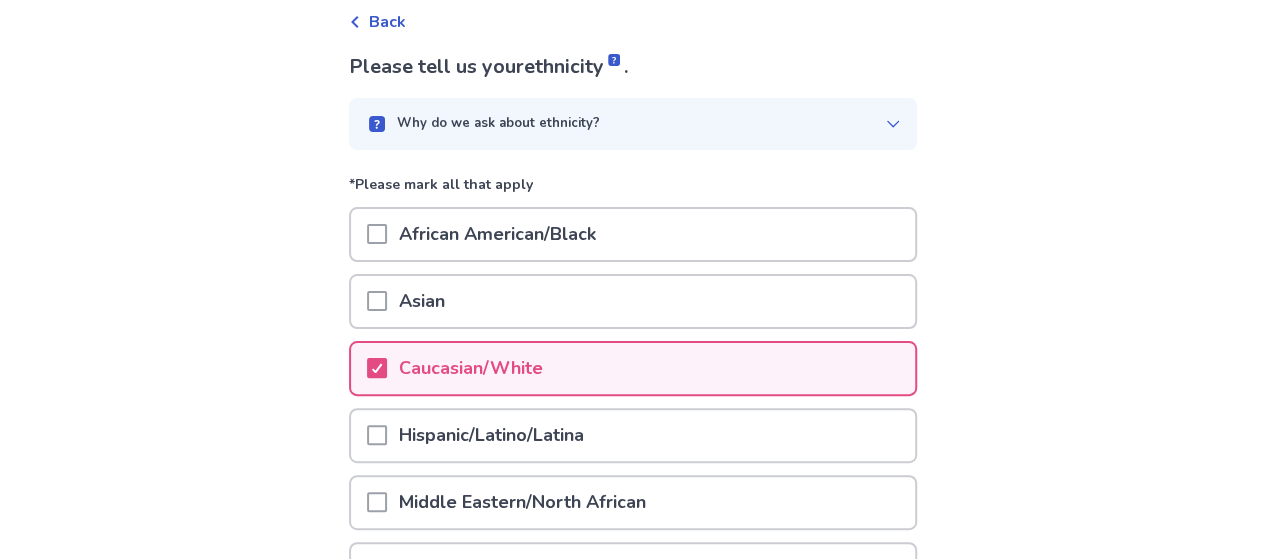 scroll, scrollTop: 400, scrollLeft: 0, axis: vertical 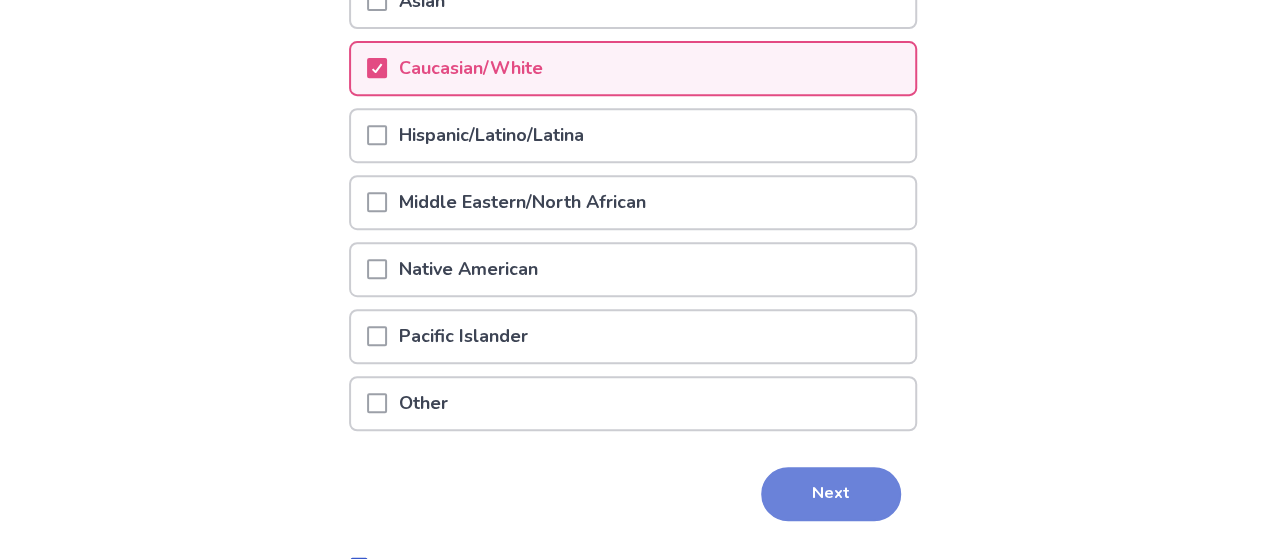 click on "Next" at bounding box center [831, 494] 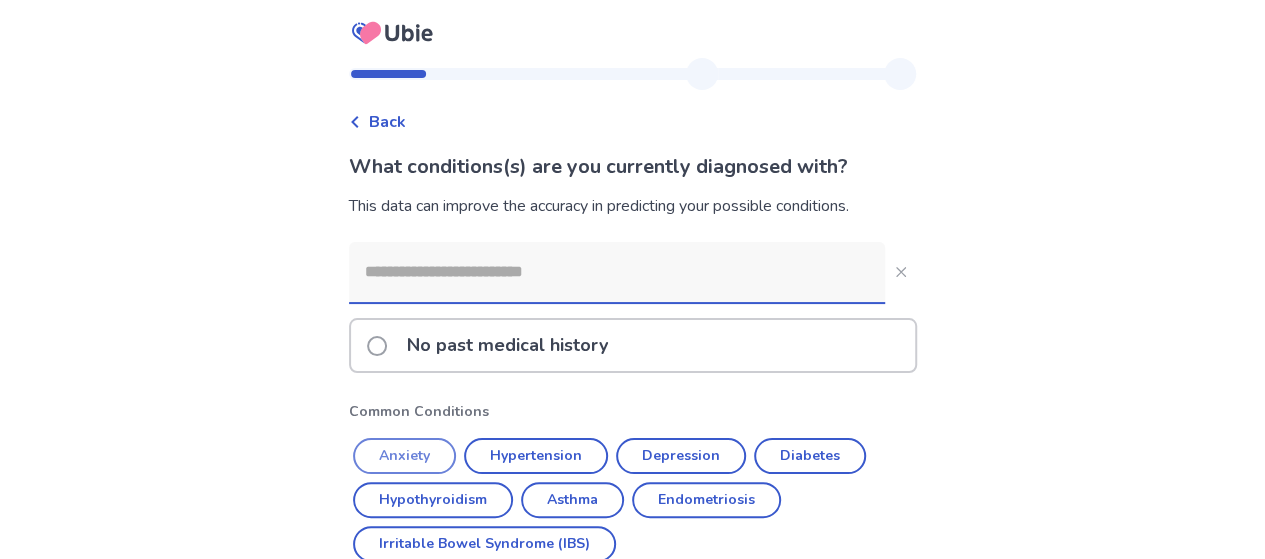 click on "Anxiety" at bounding box center [404, 456] 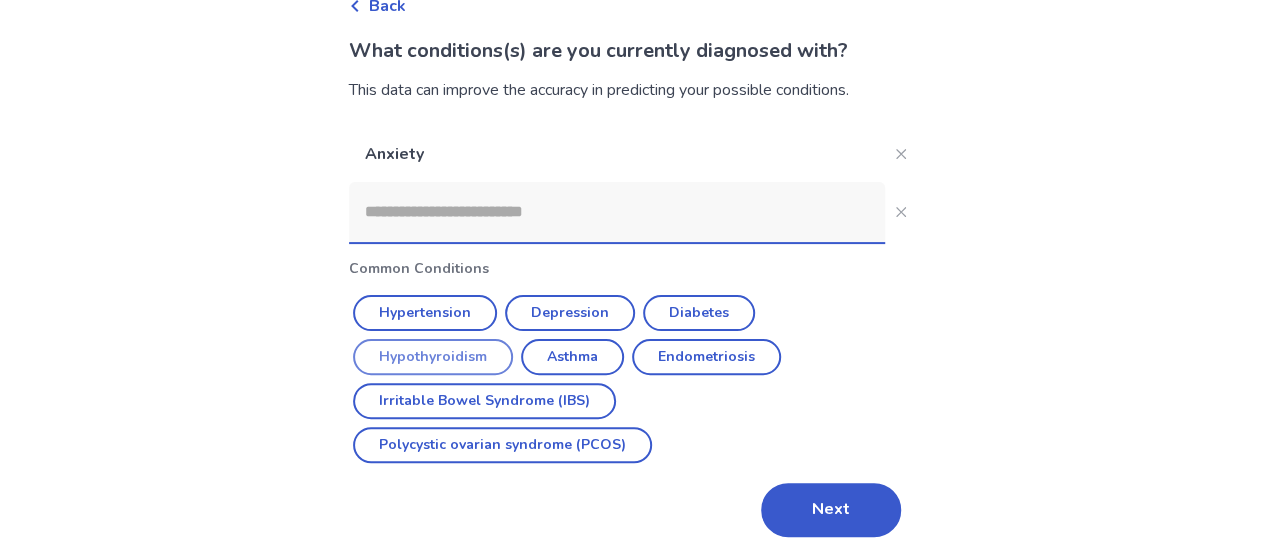 scroll, scrollTop: 118, scrollLeft: 0, axis: vertical 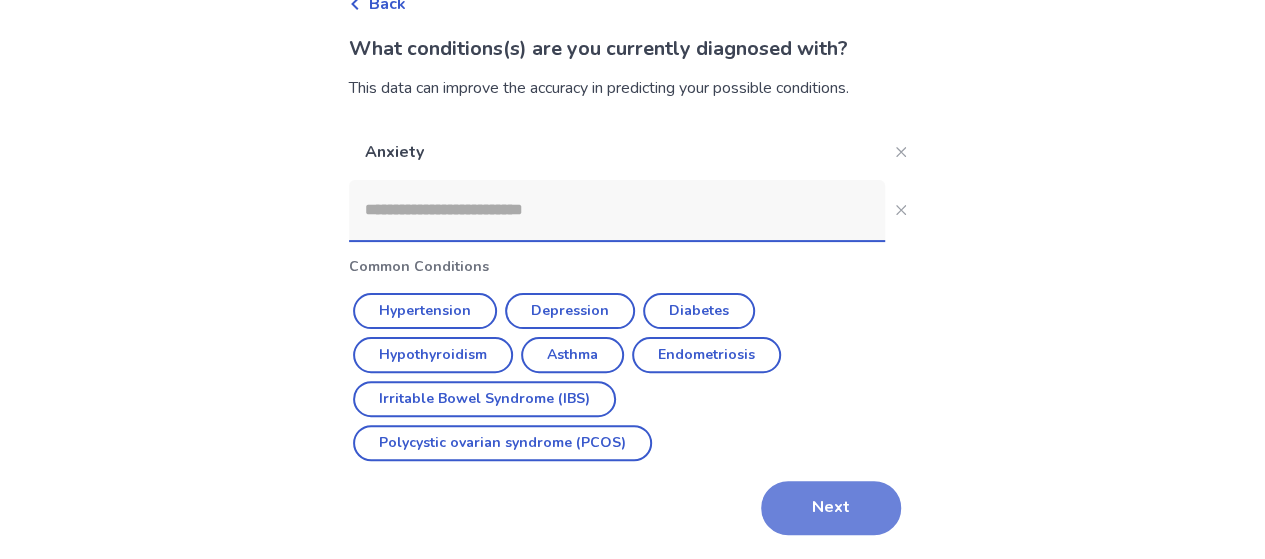 click on "Next" at bounding box center (831, 508) 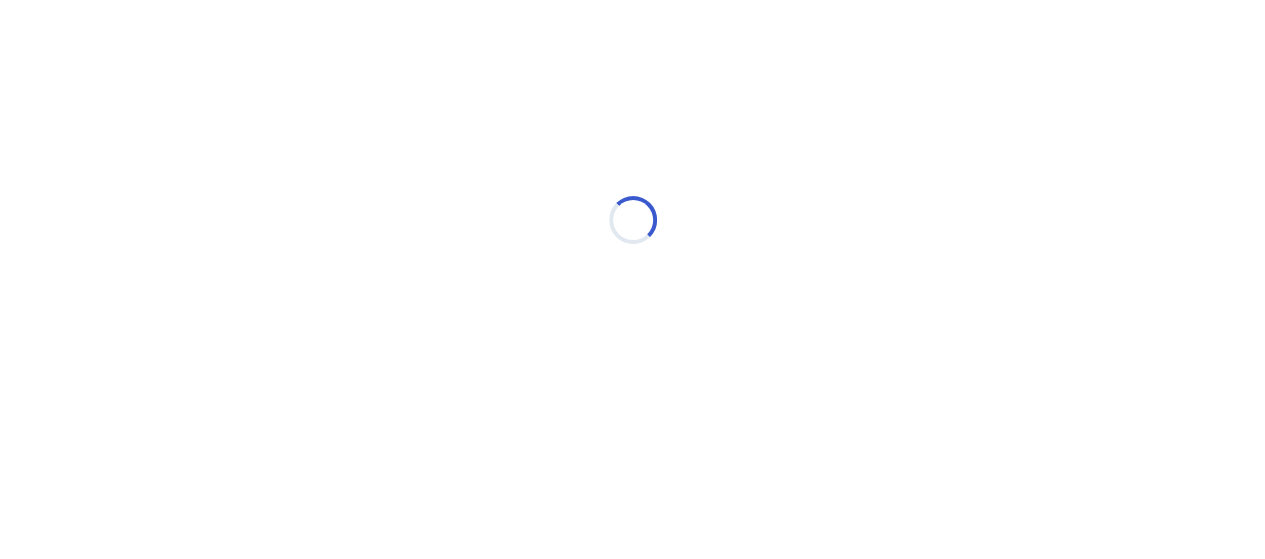 scroll, scrollTop: 0, scrollLeft: 0, axis: both 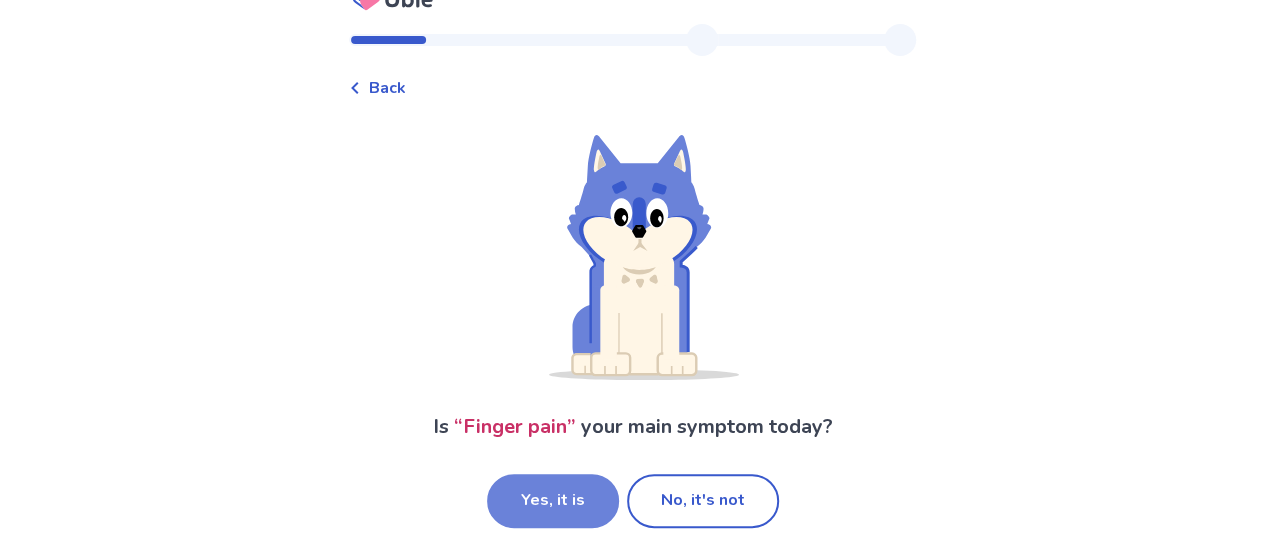 click on "Yes, it is" at bounding box center (553, 501) 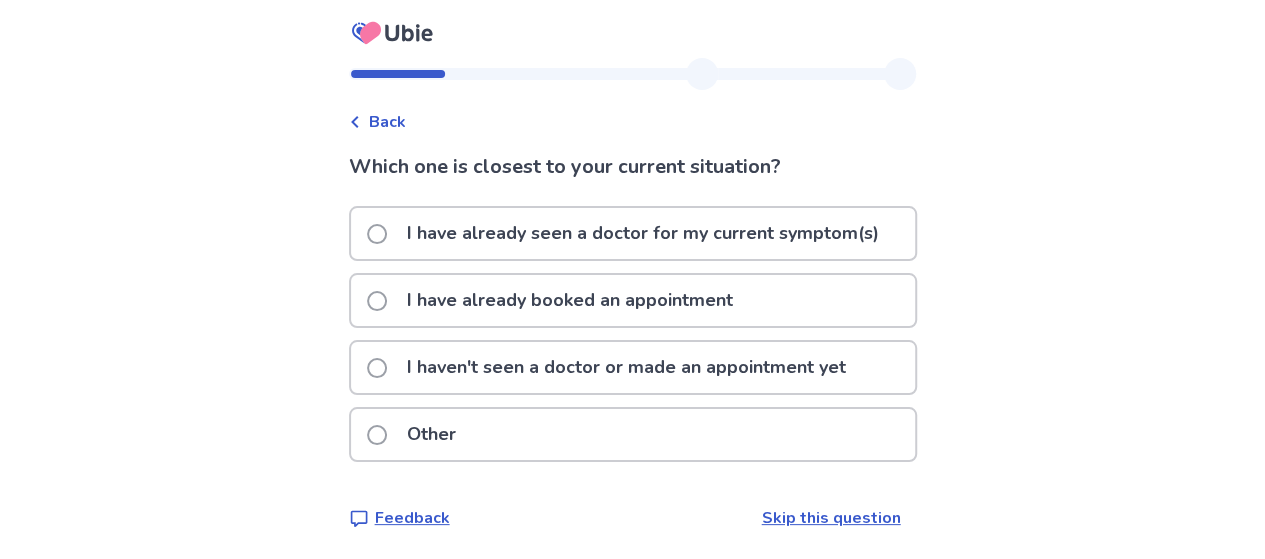 click on "I haven't seen a doctor or made an appointment yet" at bounding box center [626, 367] 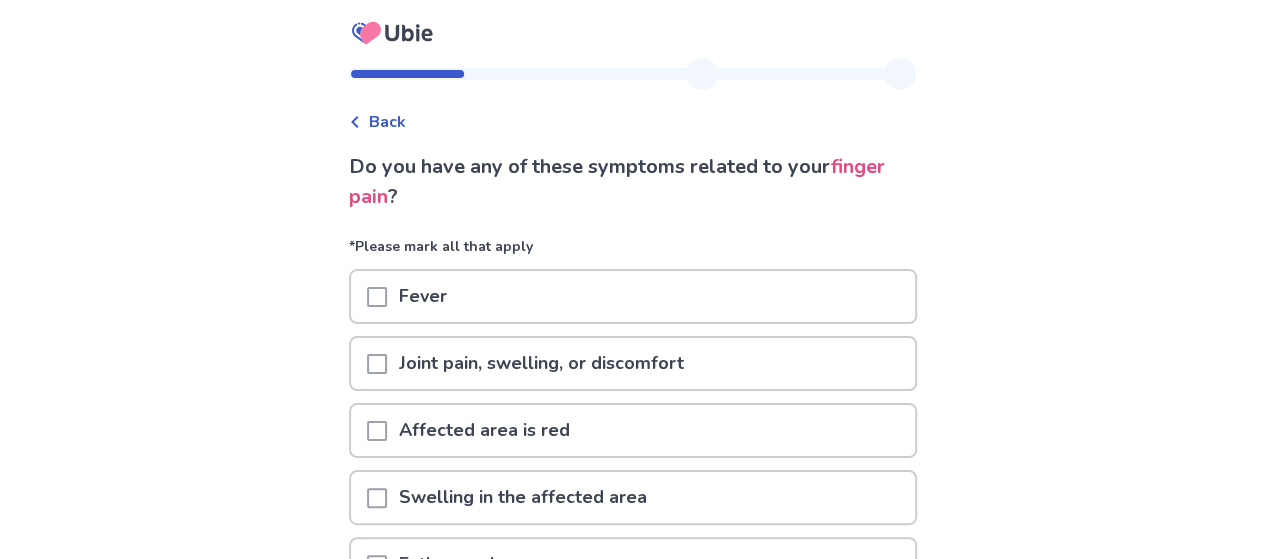 click on "Joint pain, swelling, or discomfort" at bounding box center (541, 363) 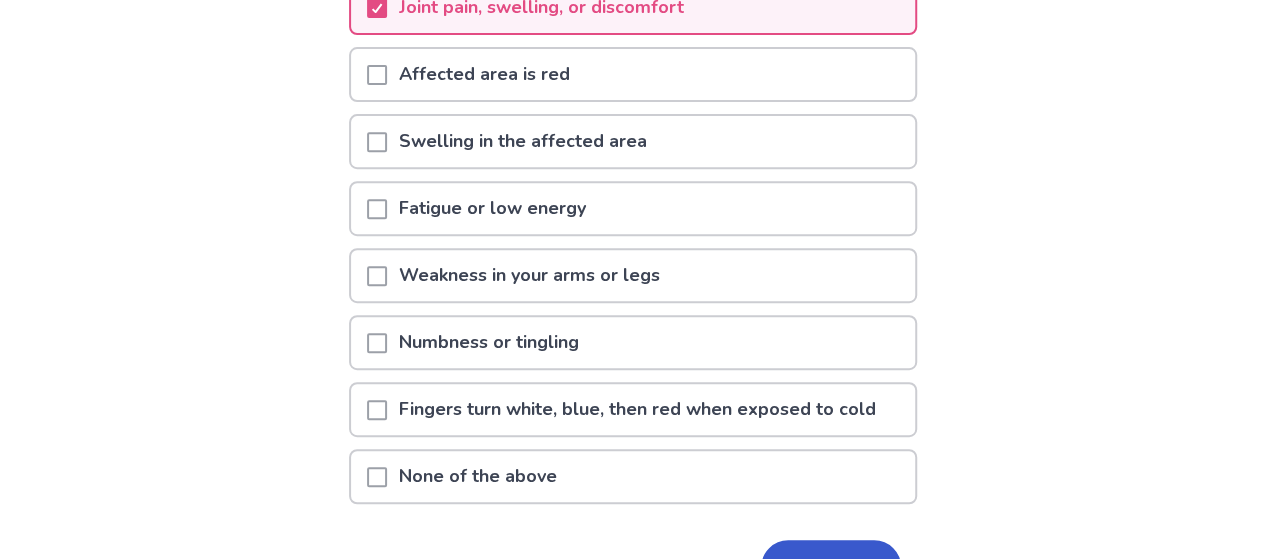 scroll, scrollTop: 400, scrollLeft: 0, axis: vertical 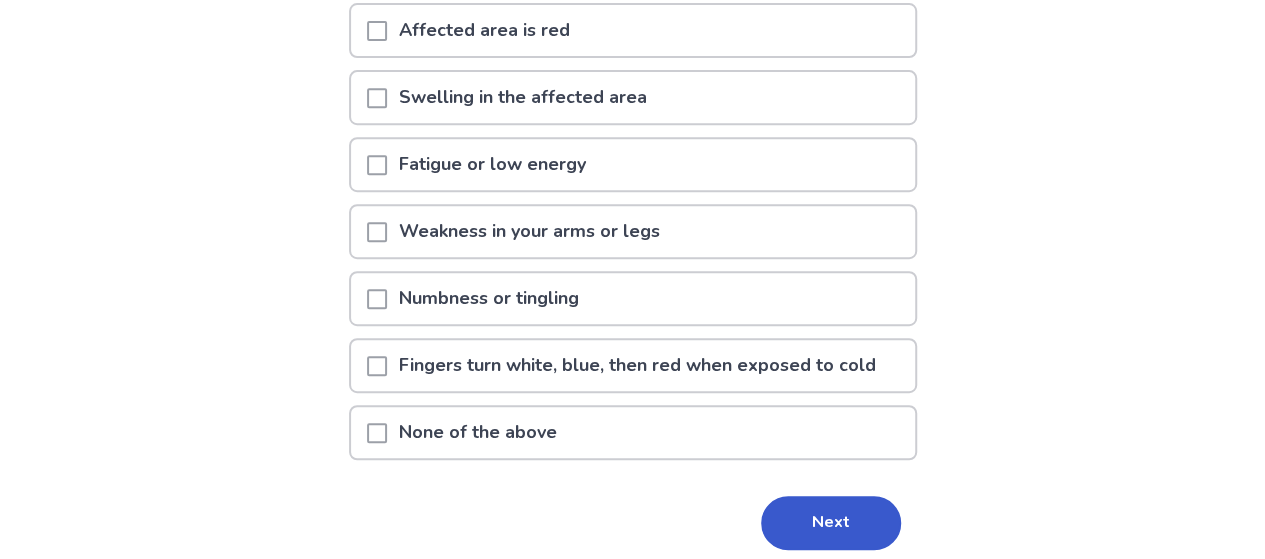 click on "Numbness or tingling" at bounding box center [489, 298] 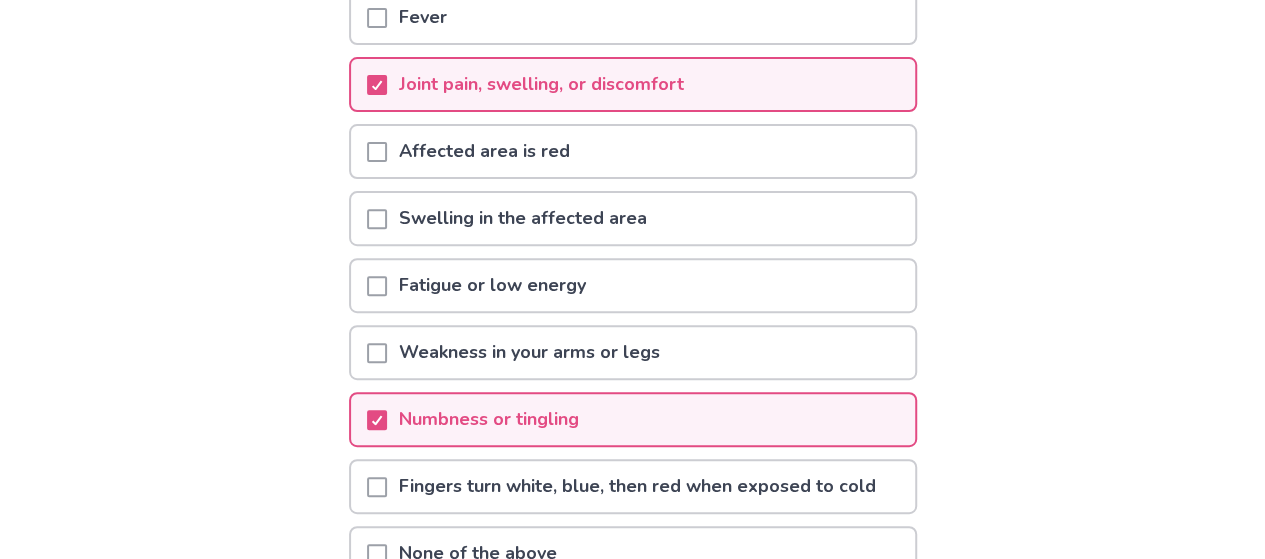 scroll, scrollTop: 400, scrollLeft: 0, axis: vertical 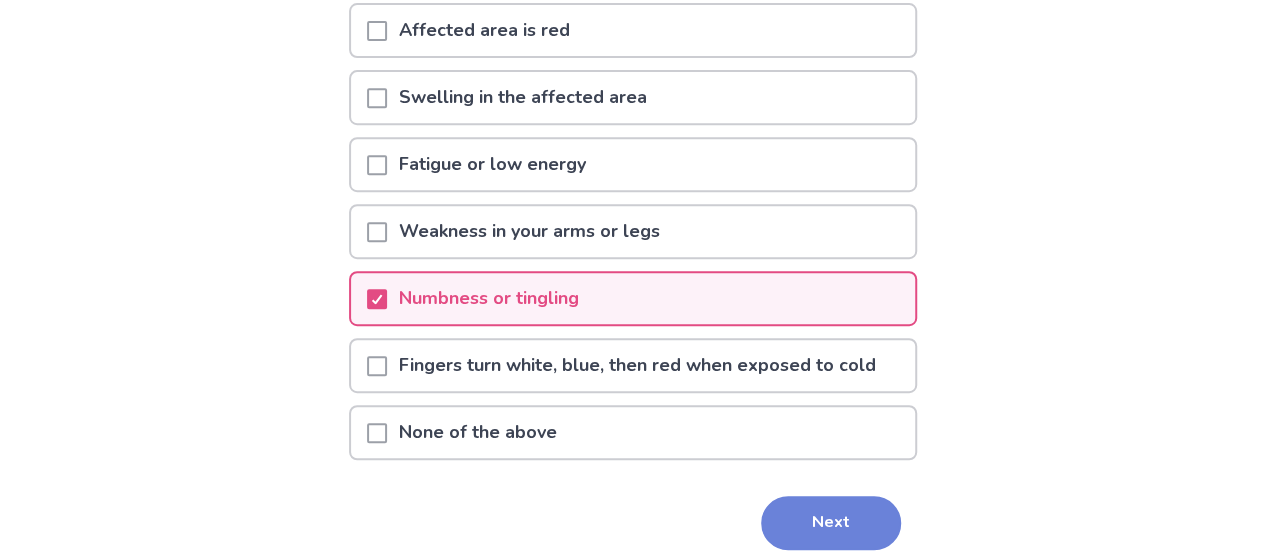 click on "Next" at bounding box center (831, 523) 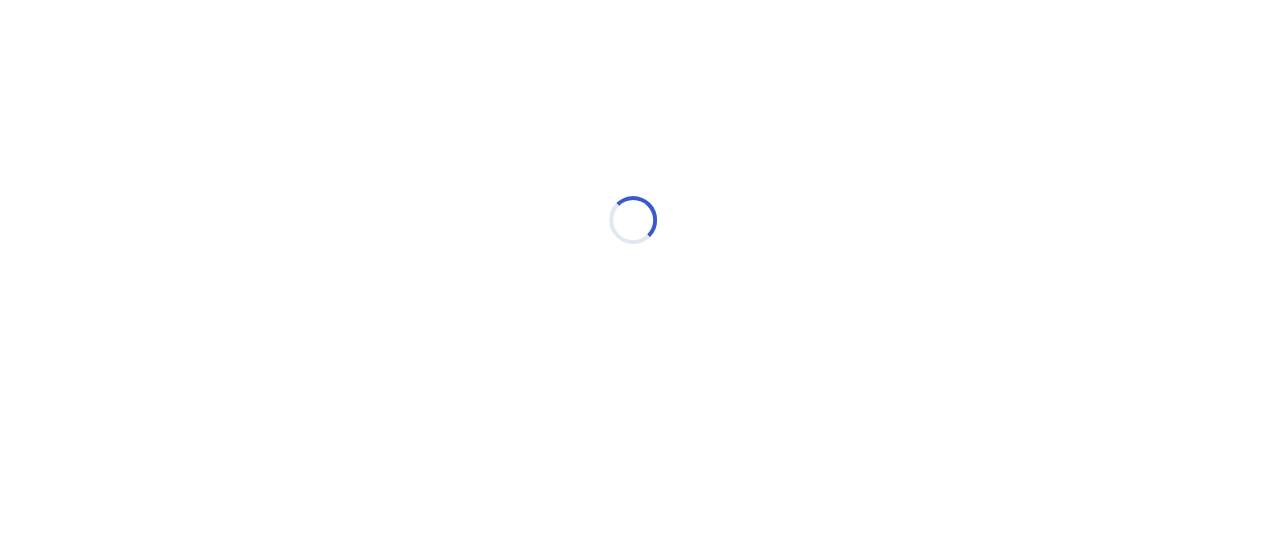 scroll, scrollTop: 0, scrollLeft: 0, axis: both 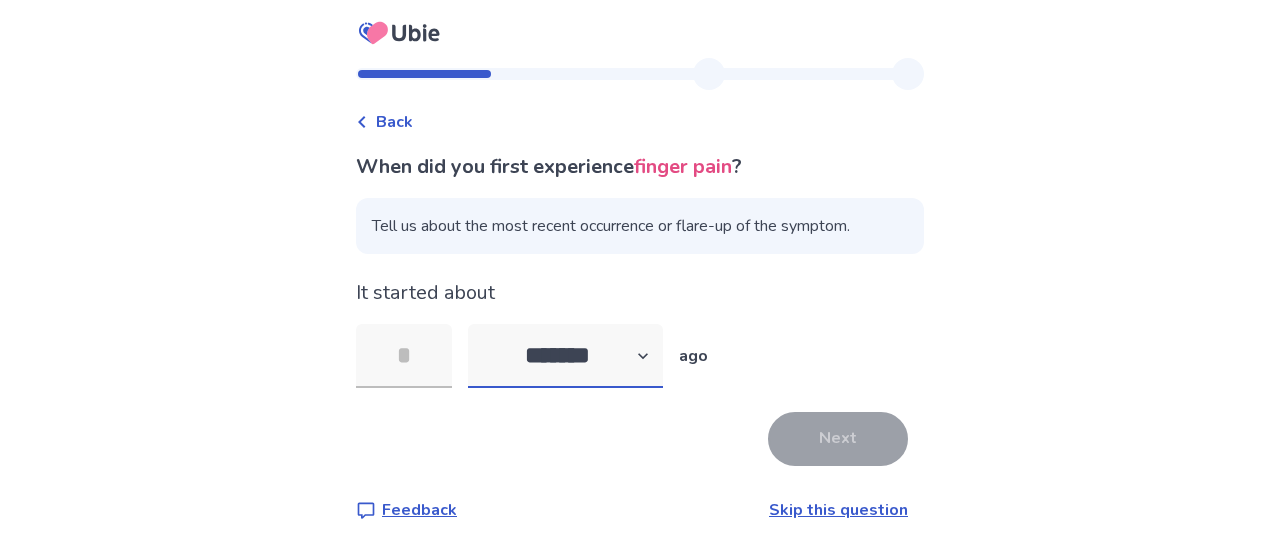 drag, startPoint x: 622, startPoint y: 351, endPoint x: 598, endPoint y: 353, distance: 24.083189 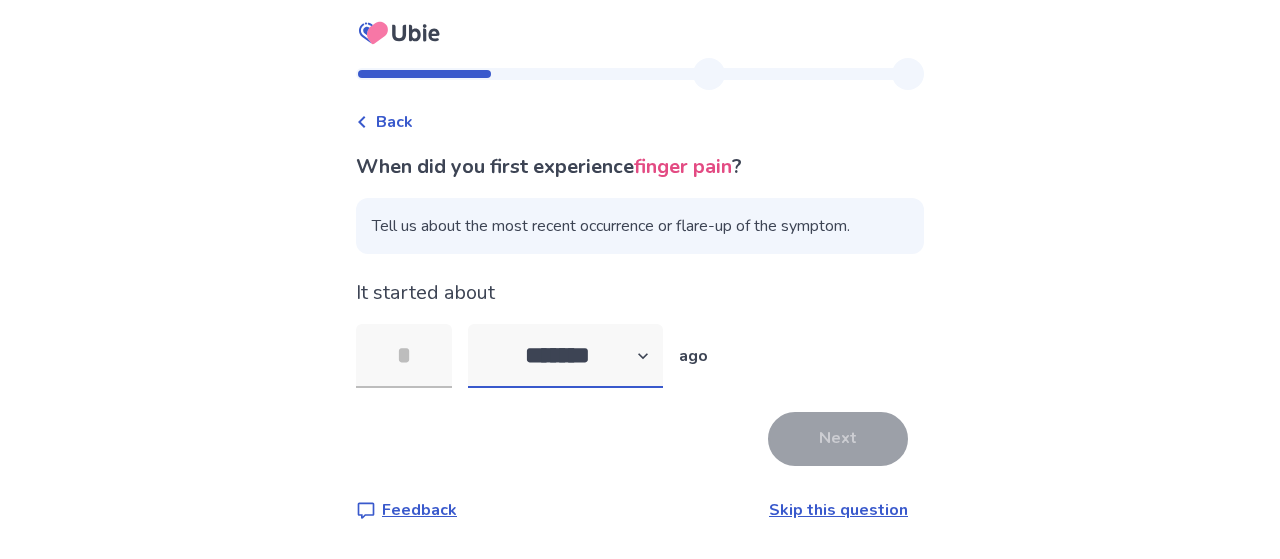 select on "*" 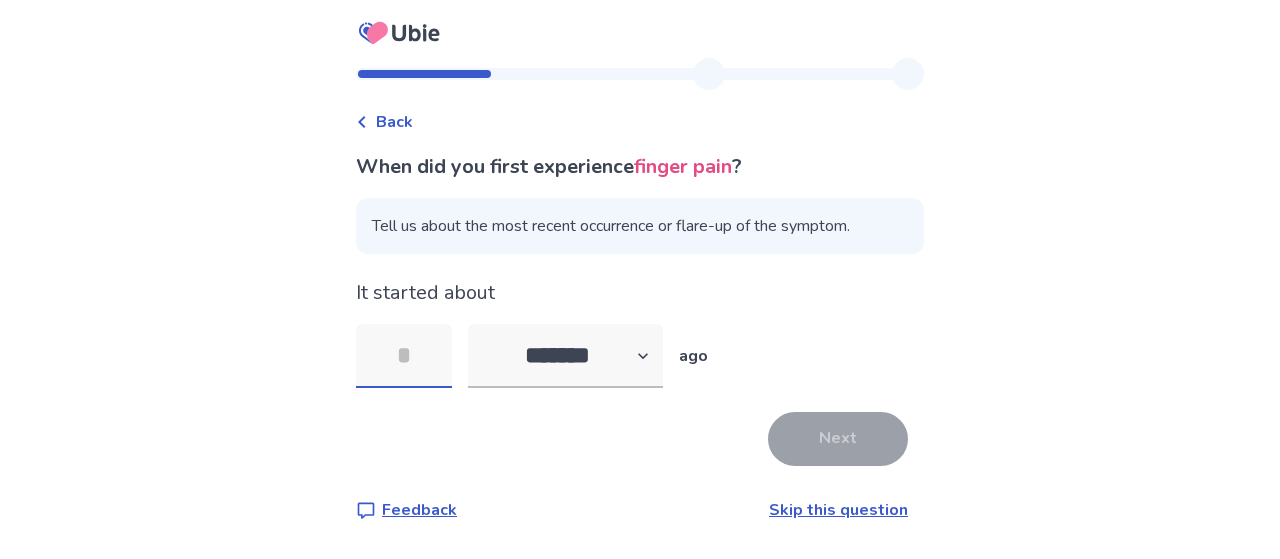 click at bounding box center [404, 356] 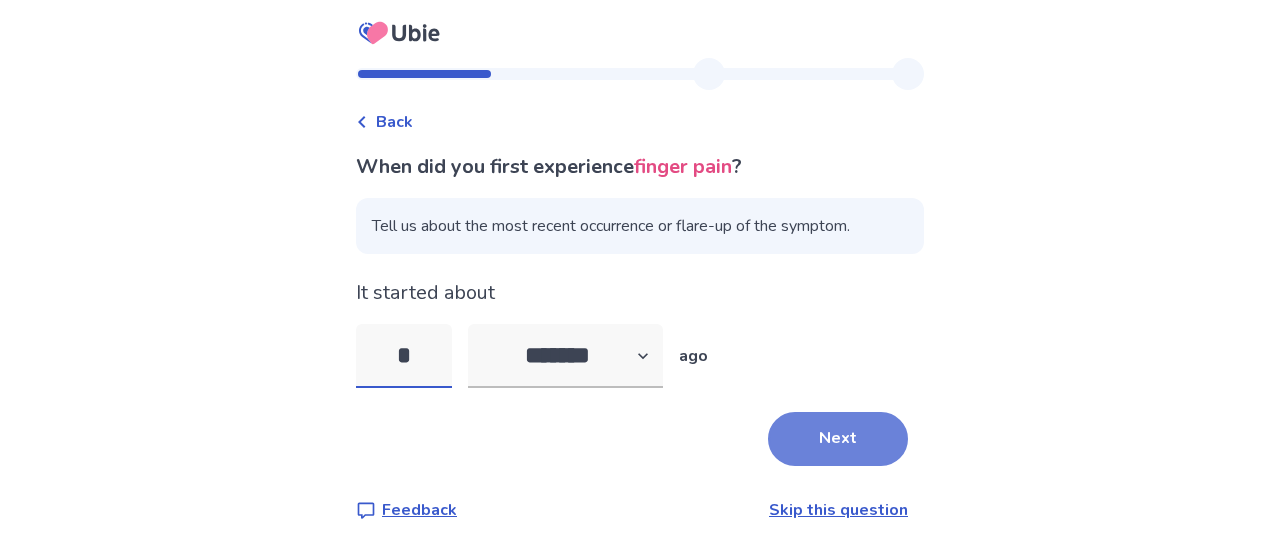 type on "*" 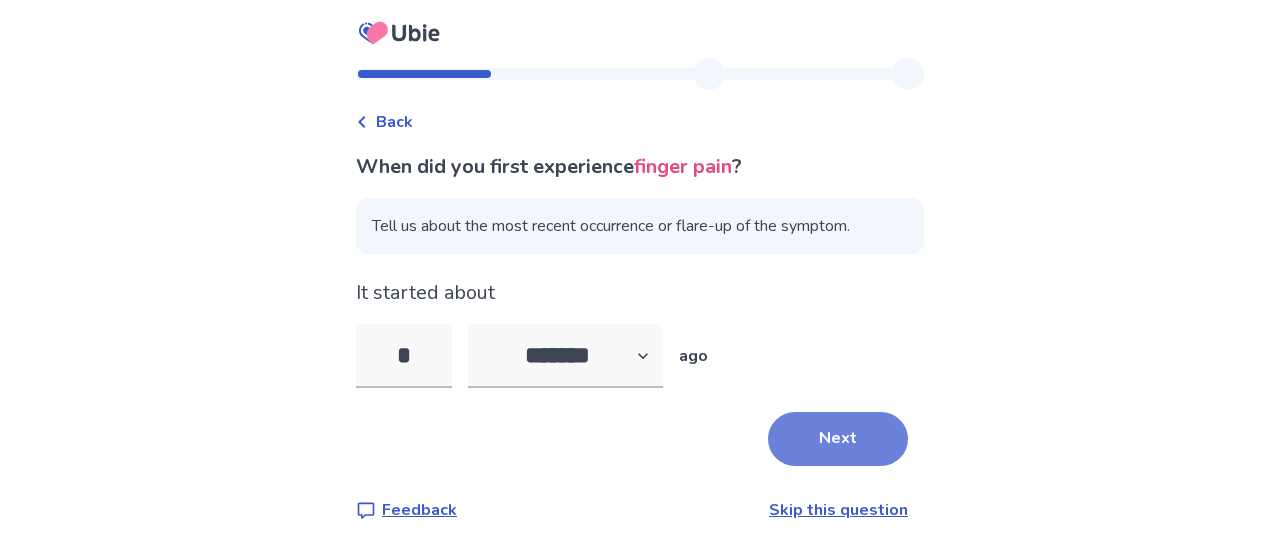 click on "Next" at bounding box center (838, 439) 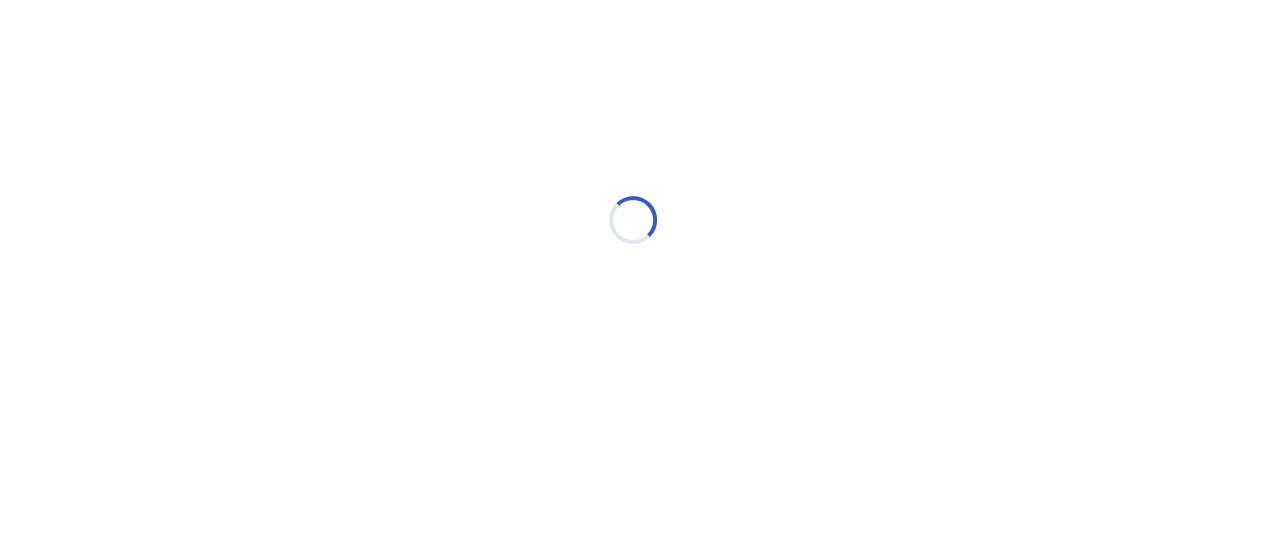 select on "*" 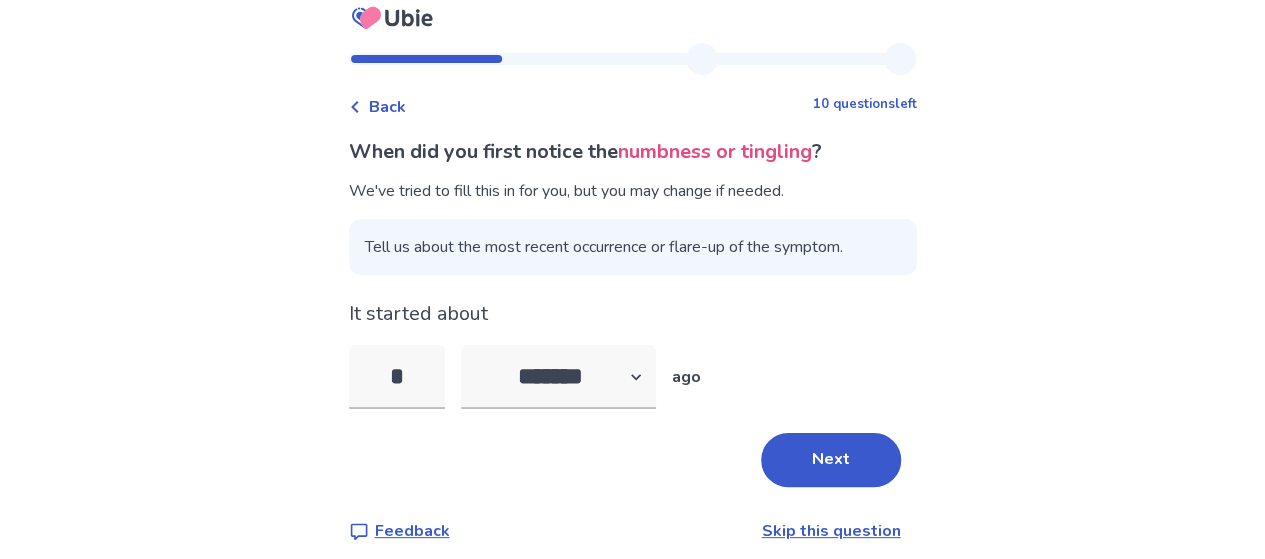 scroll, scrollTop: 30, scrollLeft: 0, axis: vertical 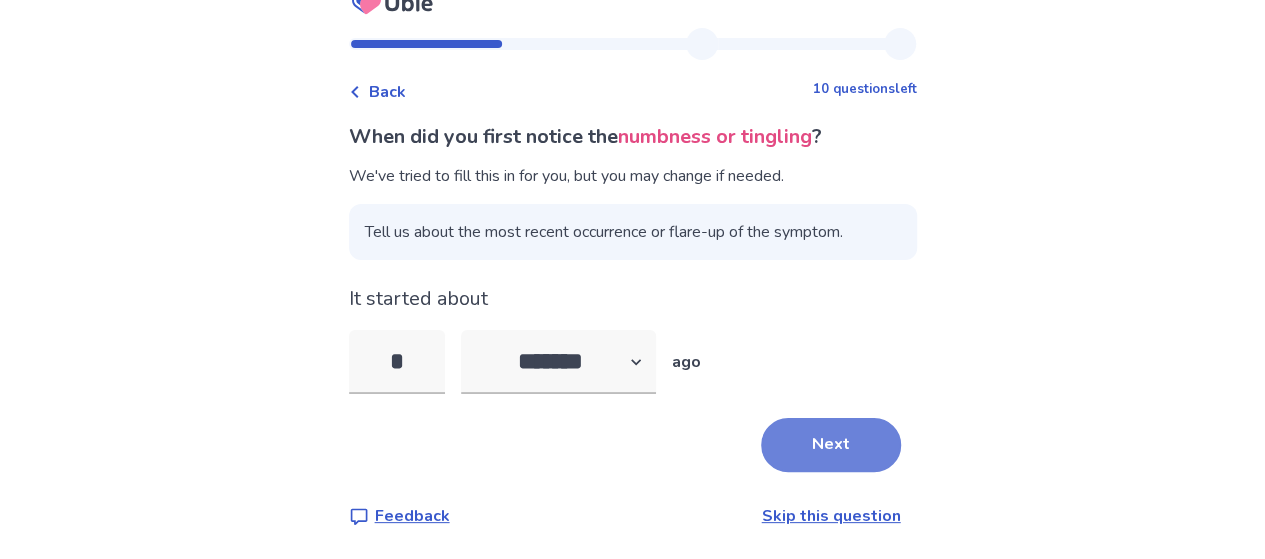 click on "Next" at bounding box center [831, 445] 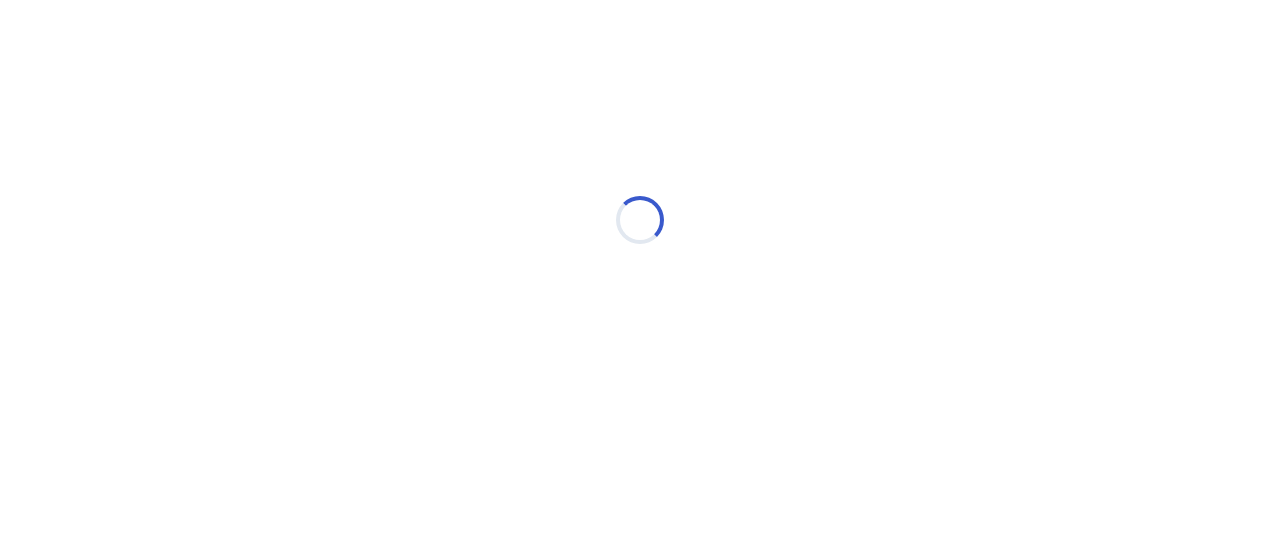 select on "*" 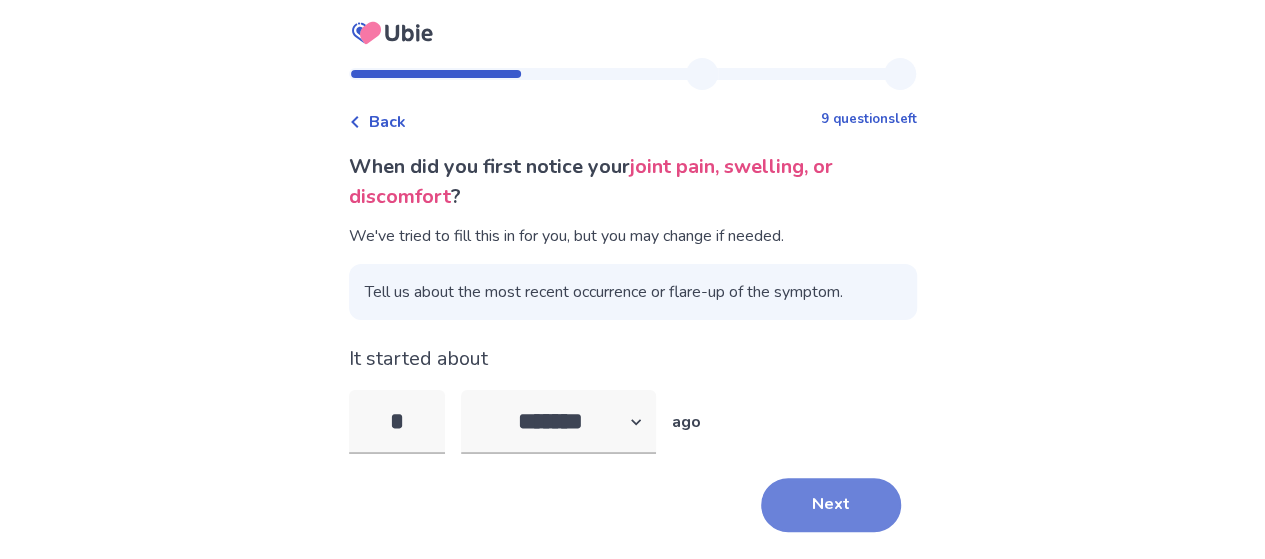 click on "Next" at bounding box center [831, 505] 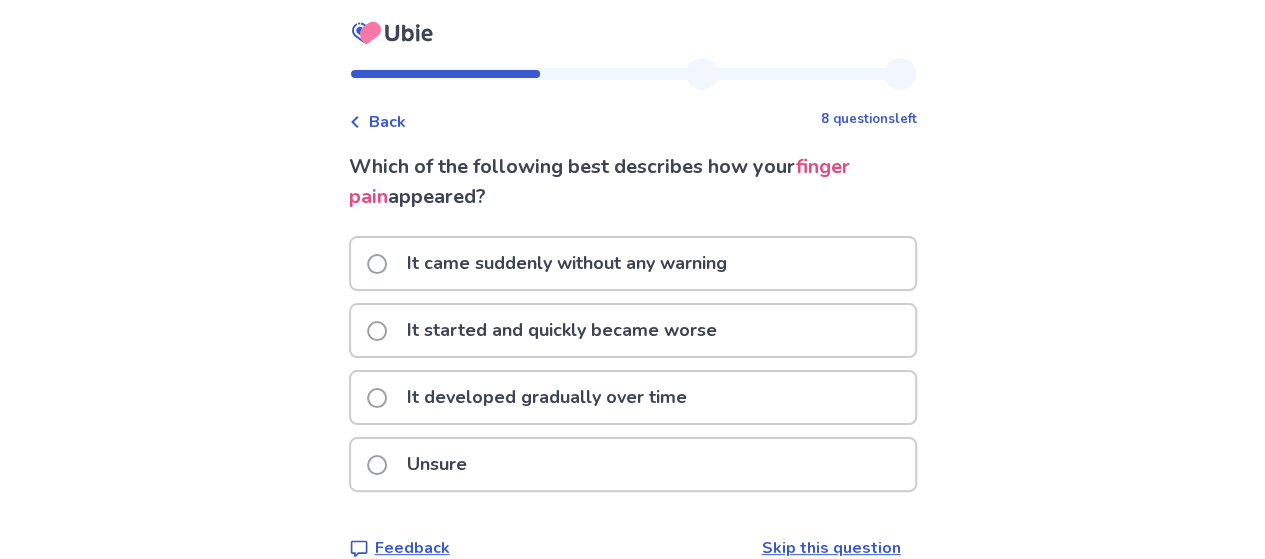 click on "It came suddenly without any warning" at bounding box center [567, 263] 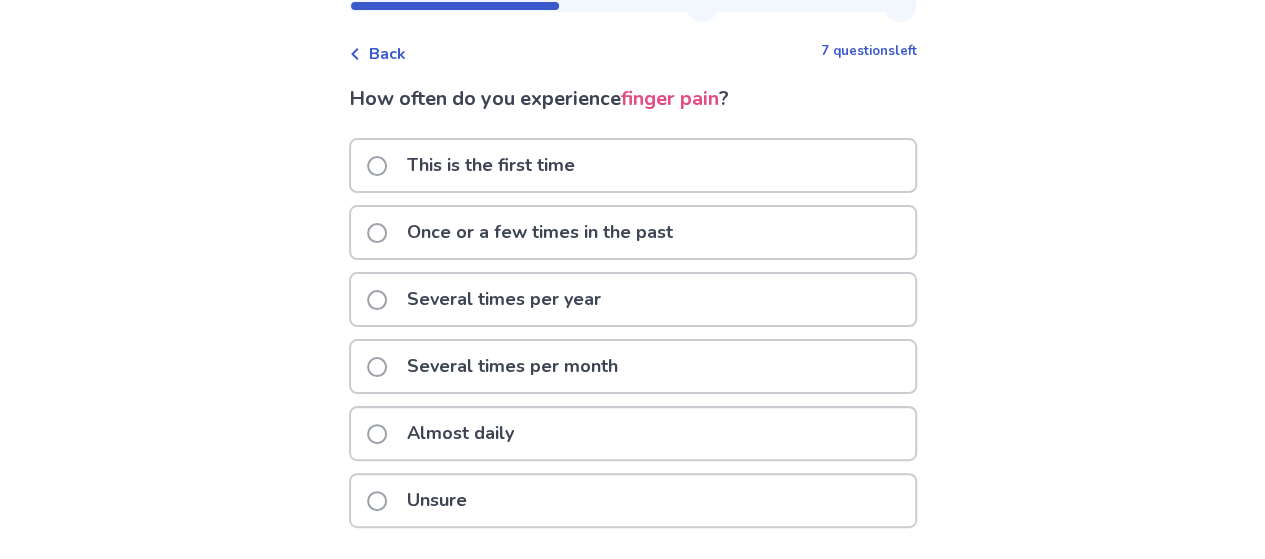 scroll, scrollTop: 0, scrollLeft: 0, axis: both 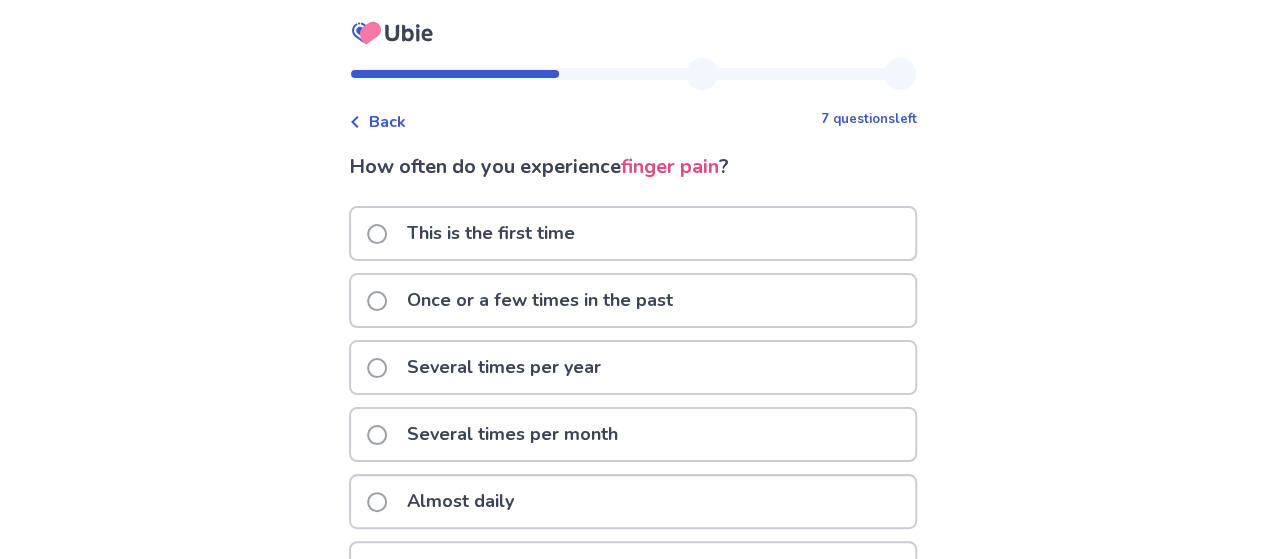 click on "Back" at bounding box center (387, 122) 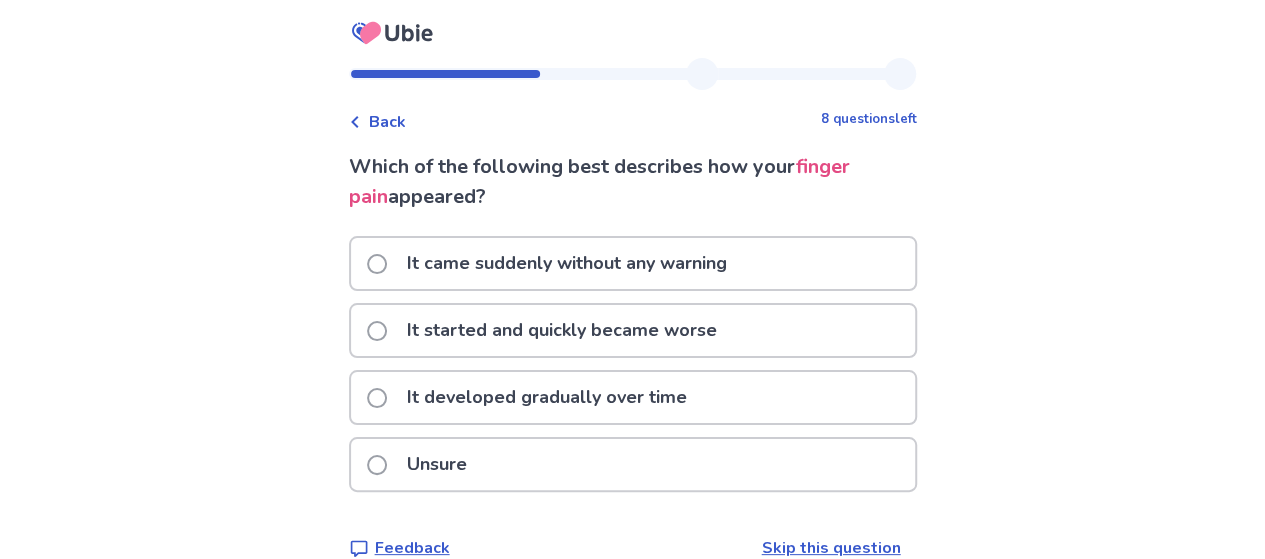 click on "It came suddenly without any warning" at bounding box center (567, 263) 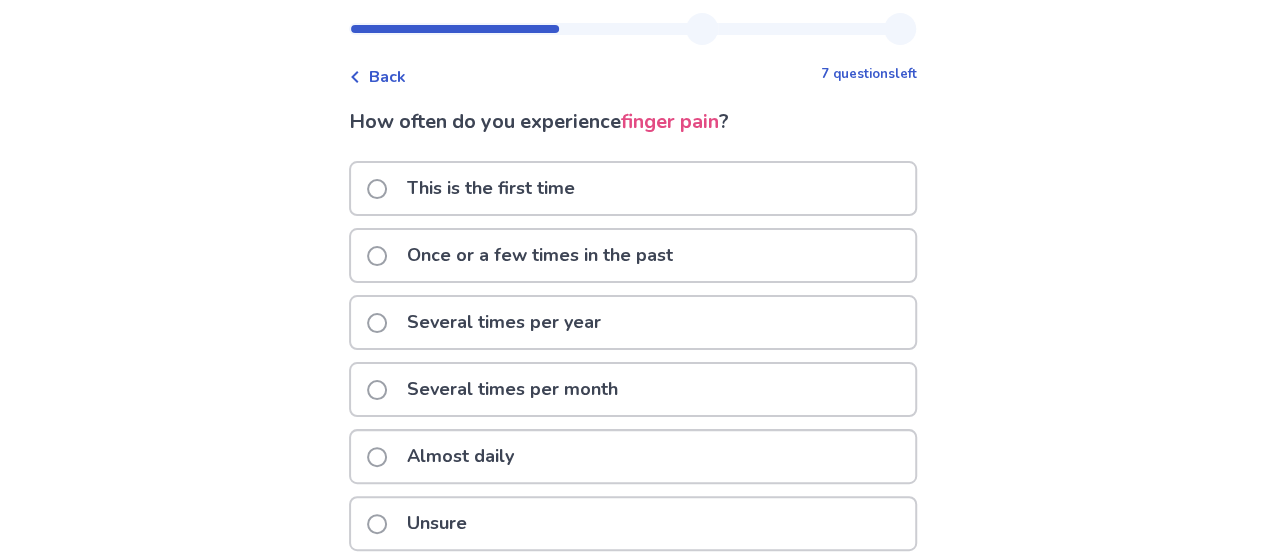 scroll, scrollTop: 0, scrollLeft: 0, axis: both 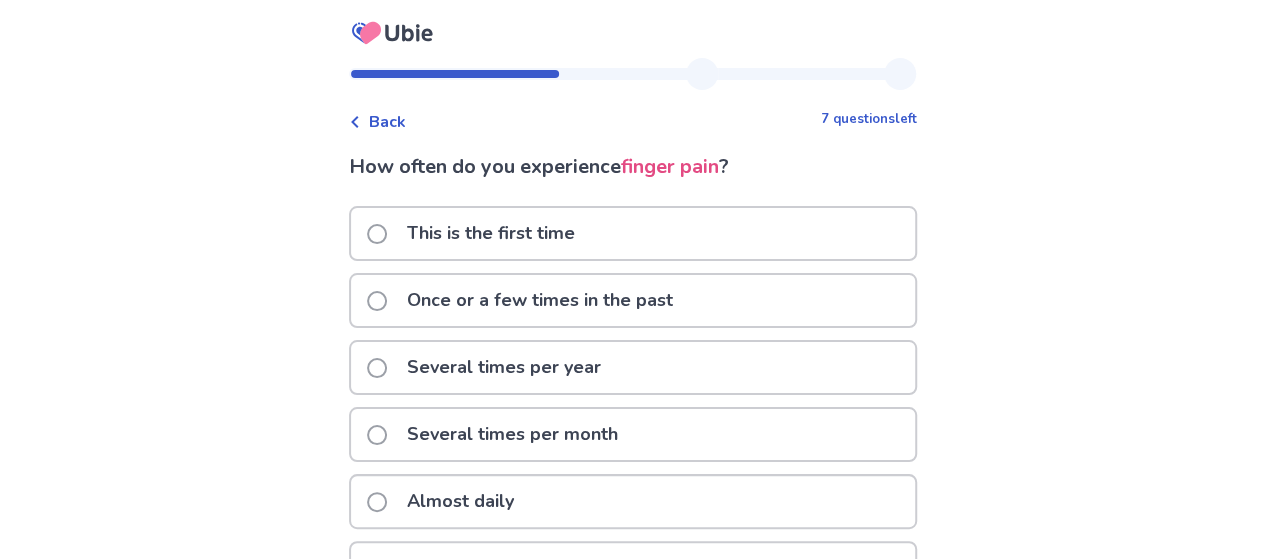 click on "This is the first time" at bounding box center (491, 233) 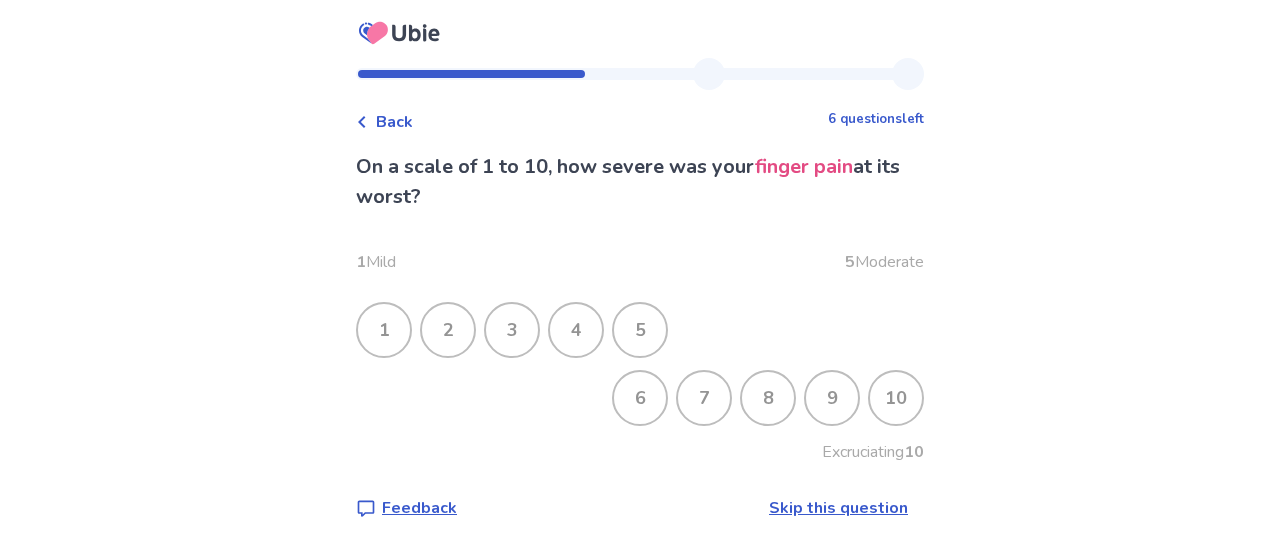 click on "7" at bounding box center (704, 398) 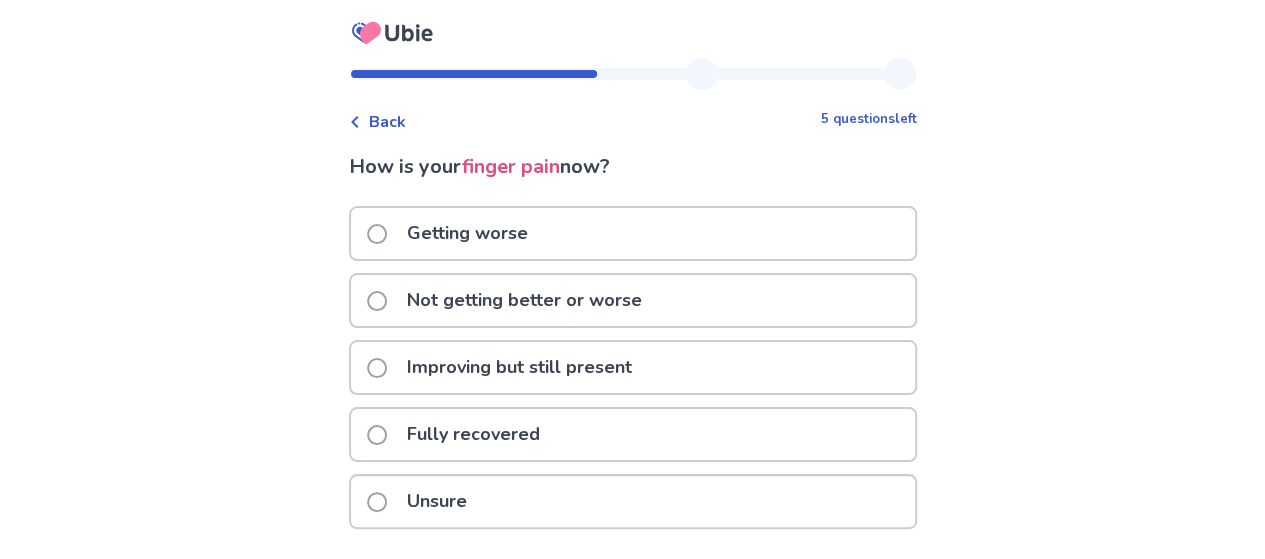 click on "Not getting better or worse" at bounding box center [524, 300] 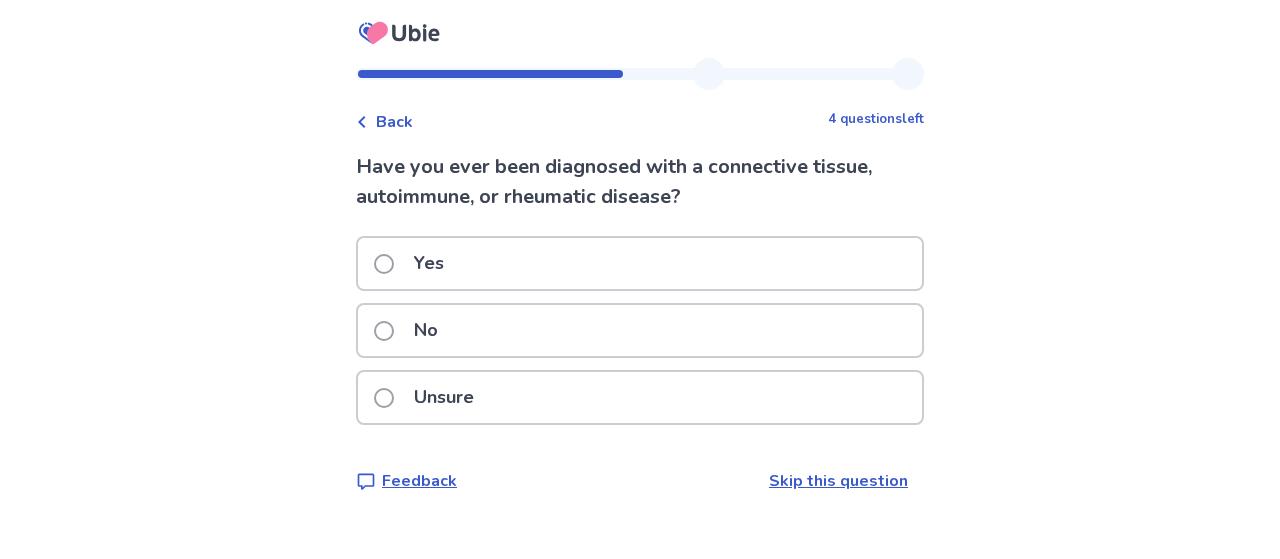 drag, startPoint x: 608, startPoint y: 331, endPoint x: 598, endPoint y: 392, distance: 61.81424 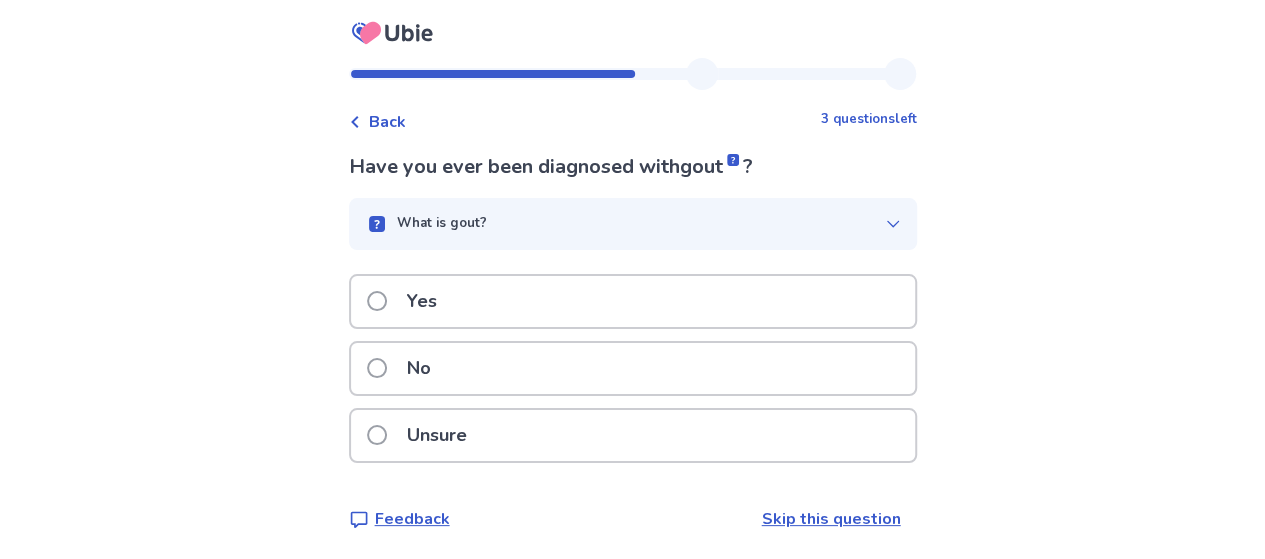 click on "No" at bounding box center (633, 368) 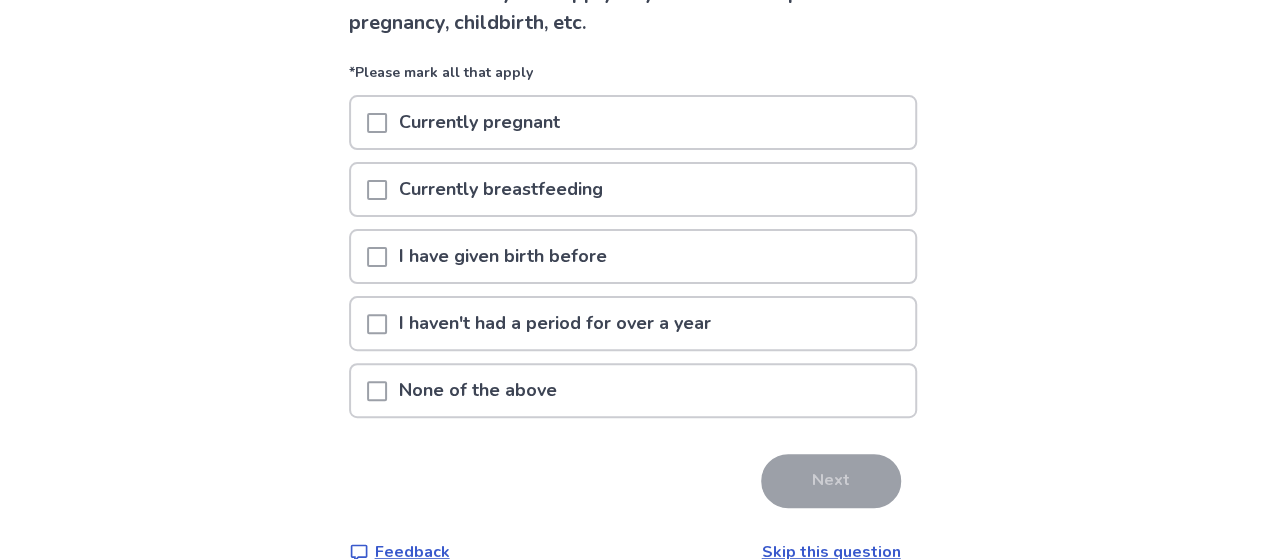scroll, scrollTop: 200, scrollLeft: 0, axis: vertical 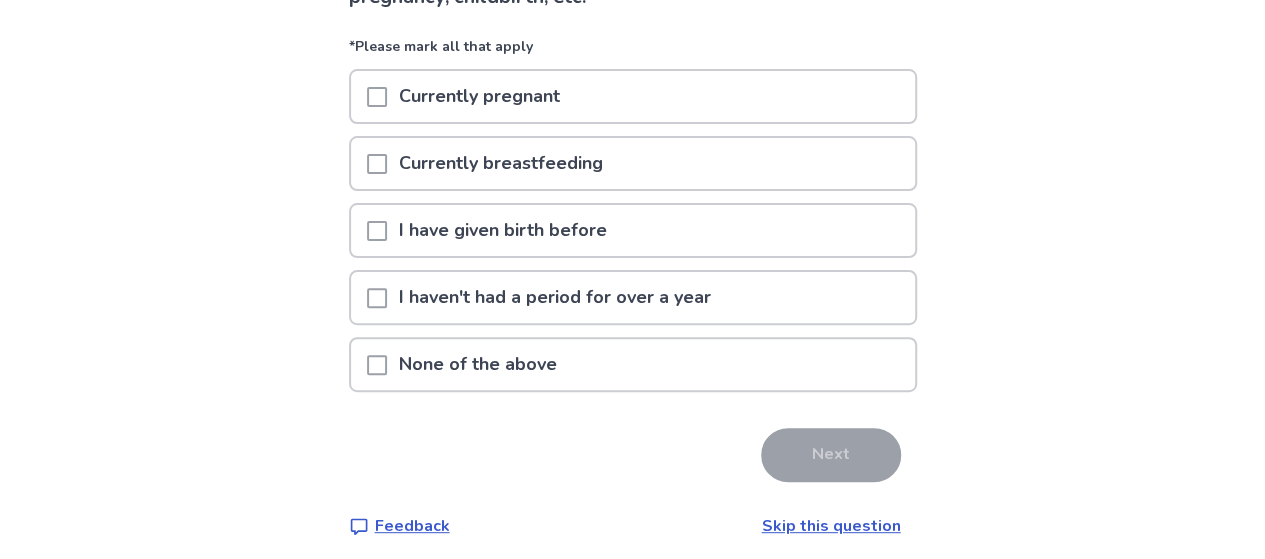 click on "I have given birth before" at bounding box center [503, 230] 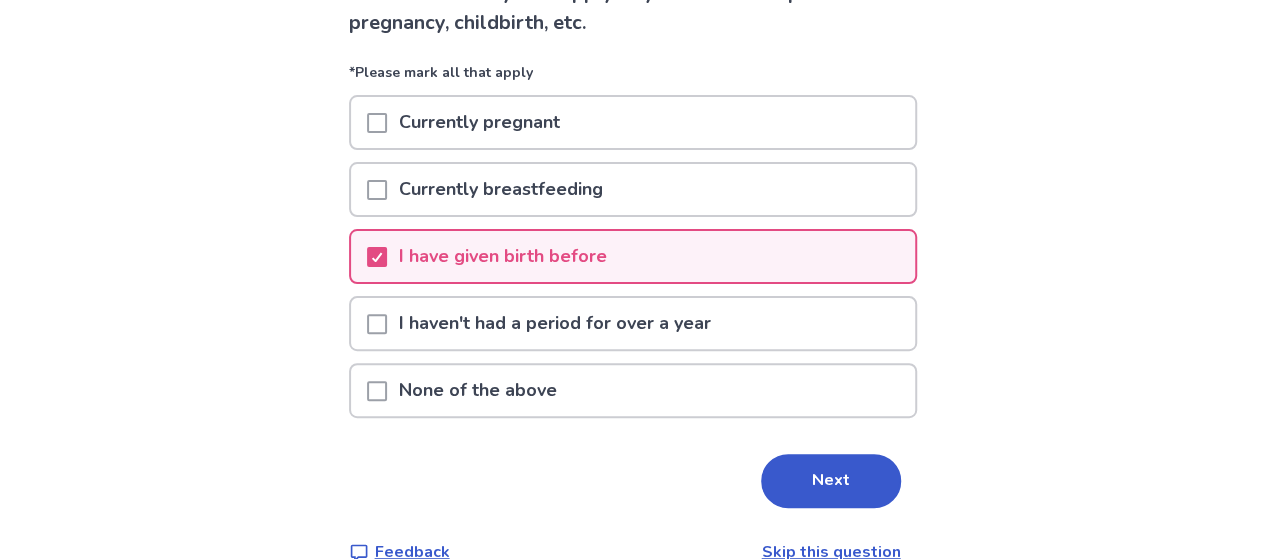 scroll, scrollTop: 200, scrollLeft: 0, axis: vertical 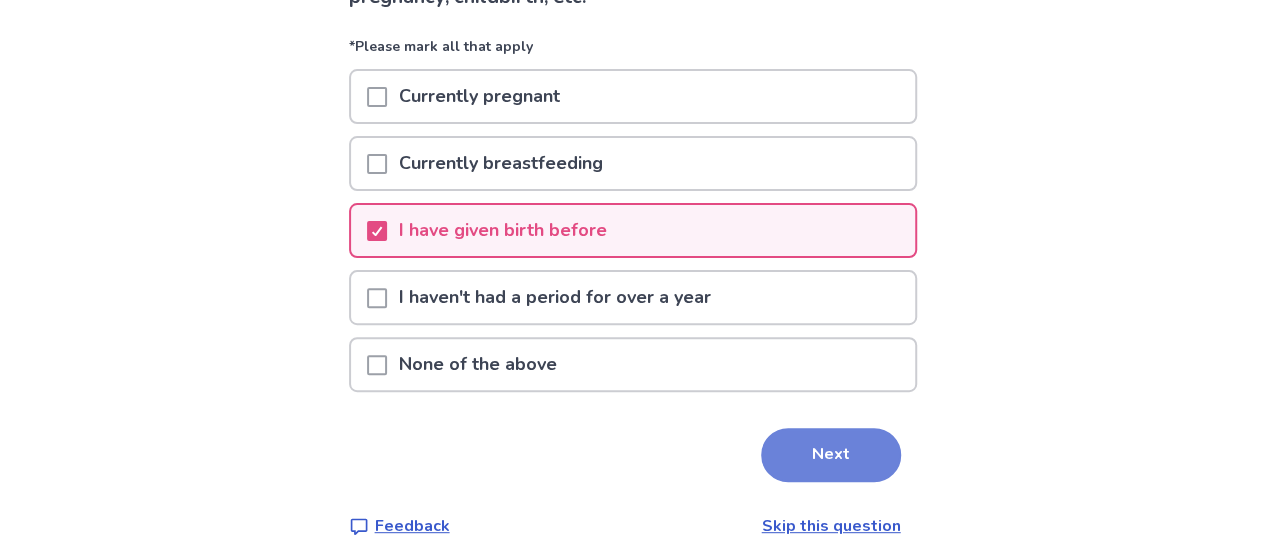 click on "Next" at bounding box center [831, 455] 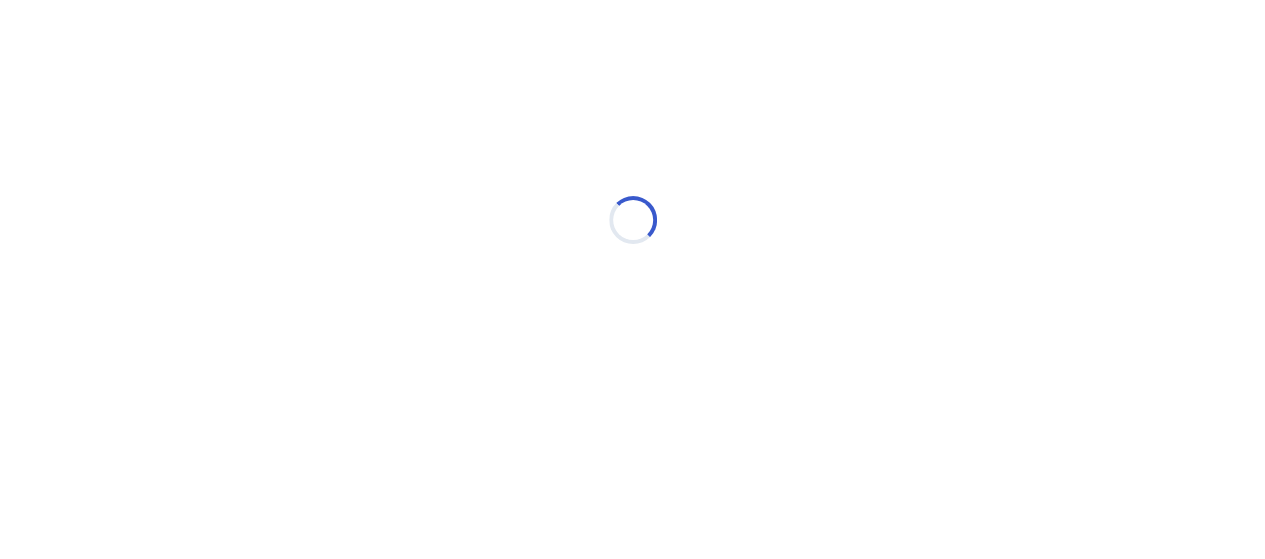 scroll, scrollTop: 0, scrollLeft: 0, axis: both 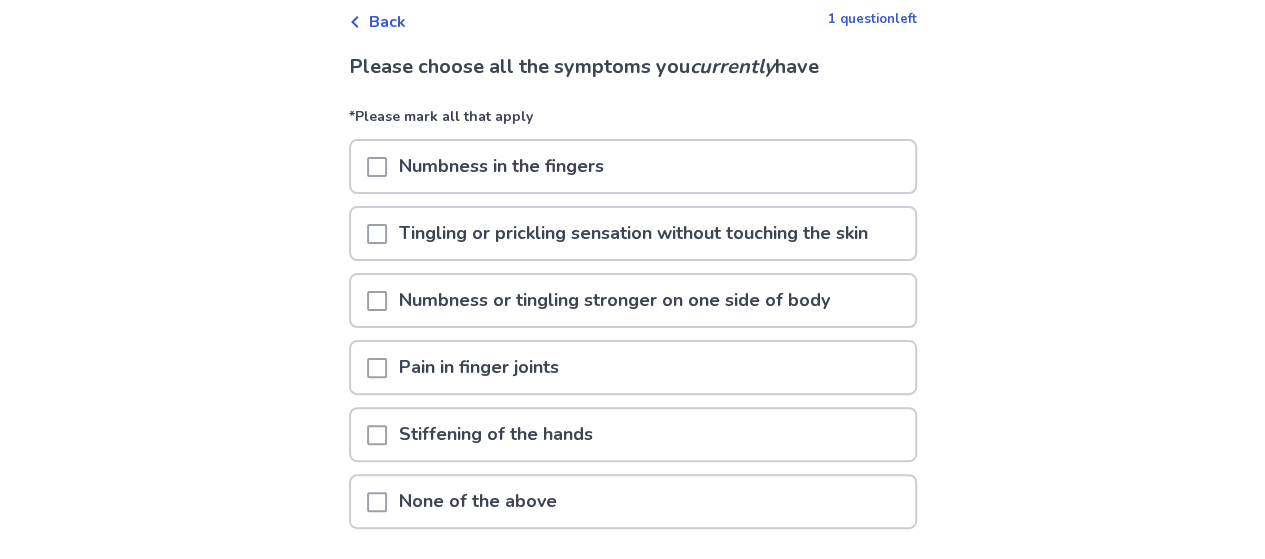 click on "Pain in finger joints" at bounding box center [479, 367] 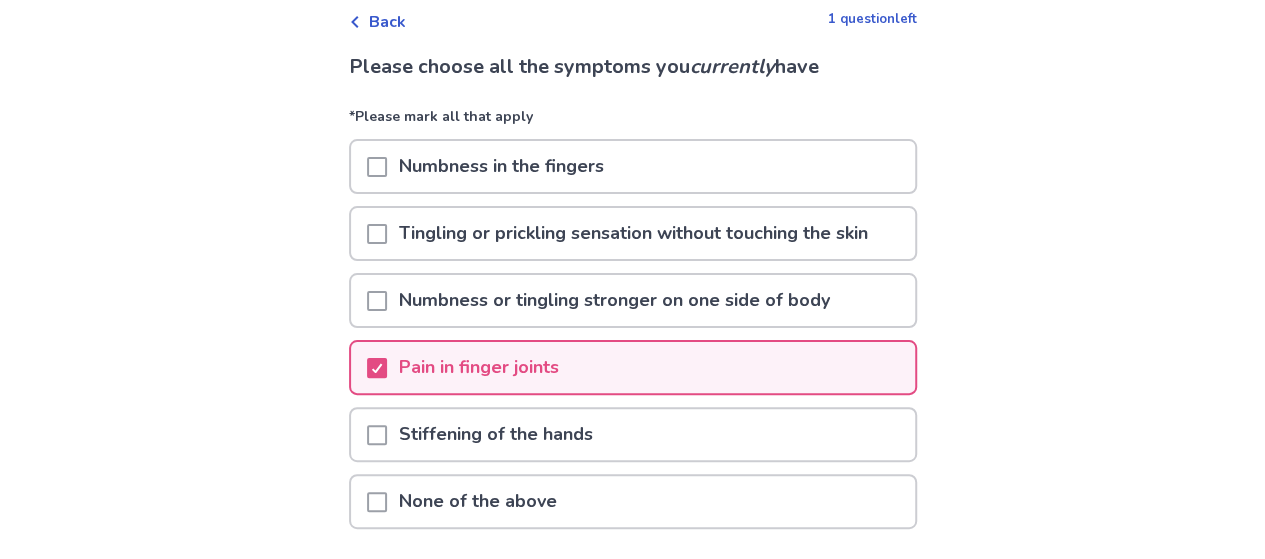 click at bounding box center [377, 435] 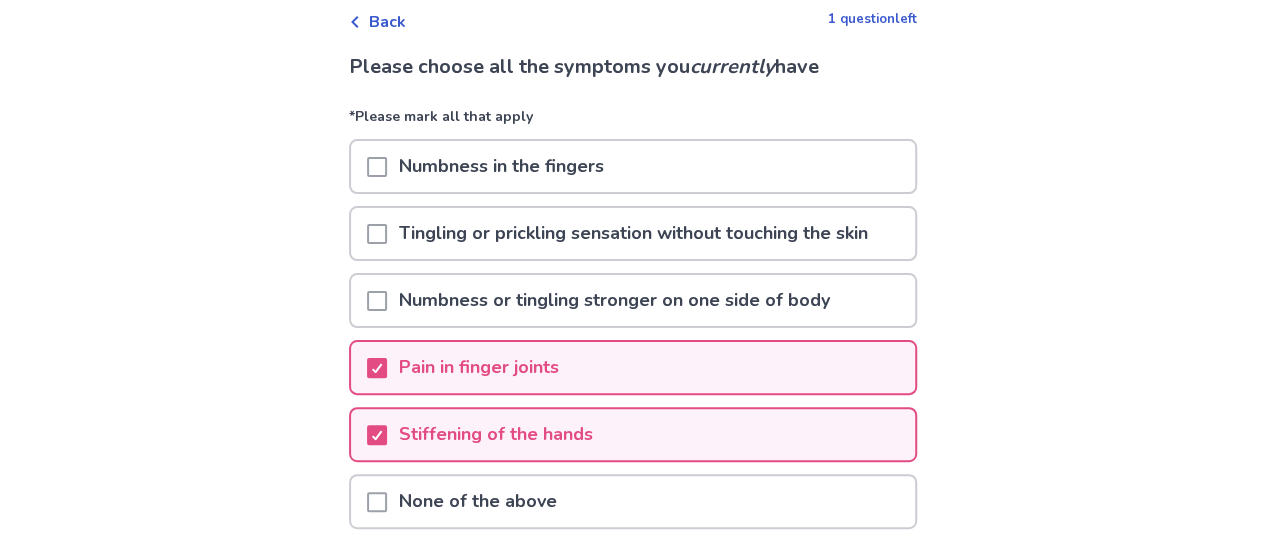 click at bounding box center [377, 166] 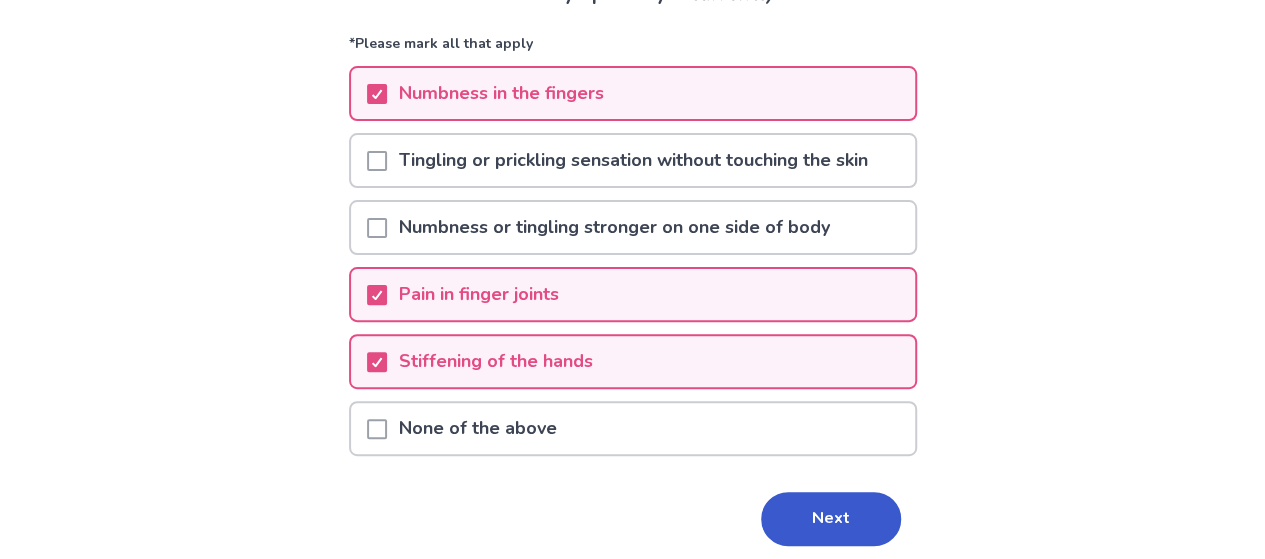 scroll, scrollTop: 248, scrollLeft: 0, axis: vertical 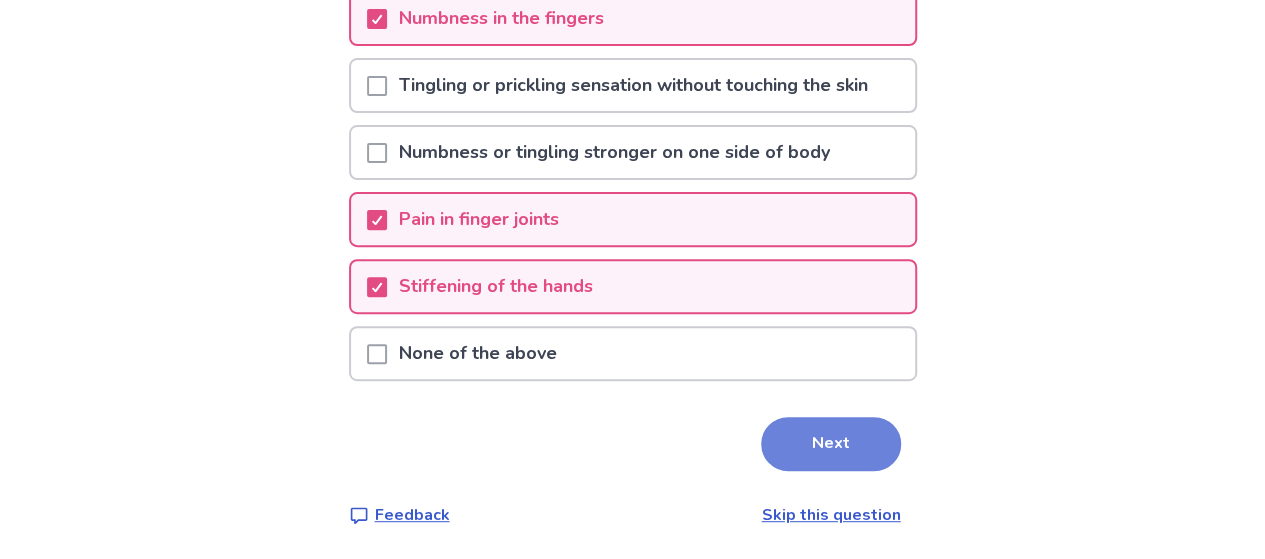click on "Next" at bounding box center [831, 444] 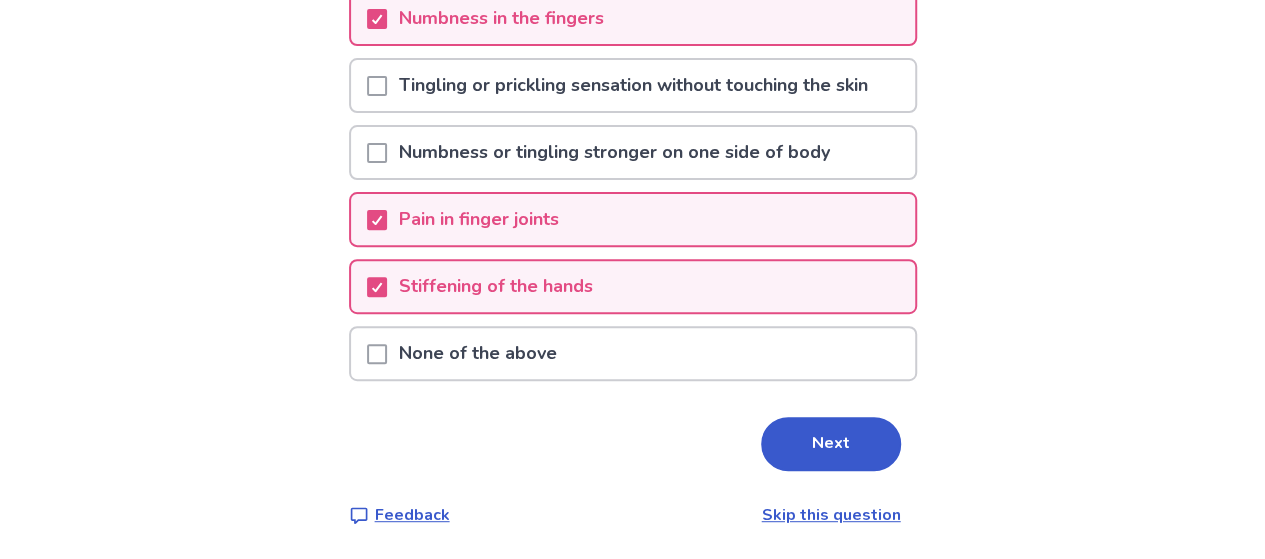 scroll, scrollTop: 0, scrollLeft: 0, axis: both 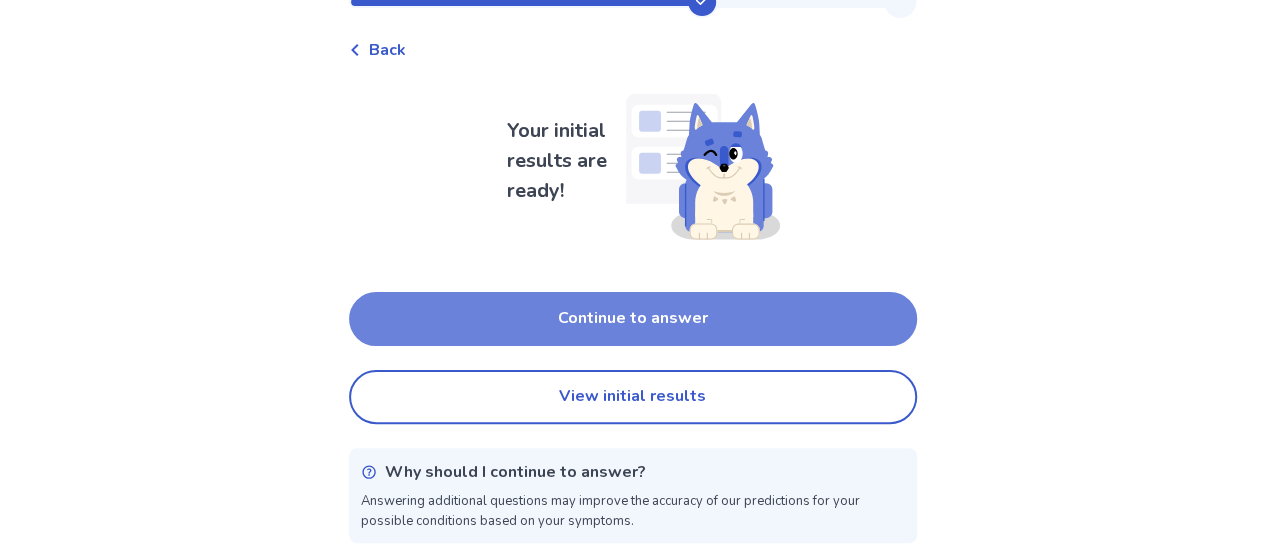 click on "Continue to answer" at bounding box center [633, 319] 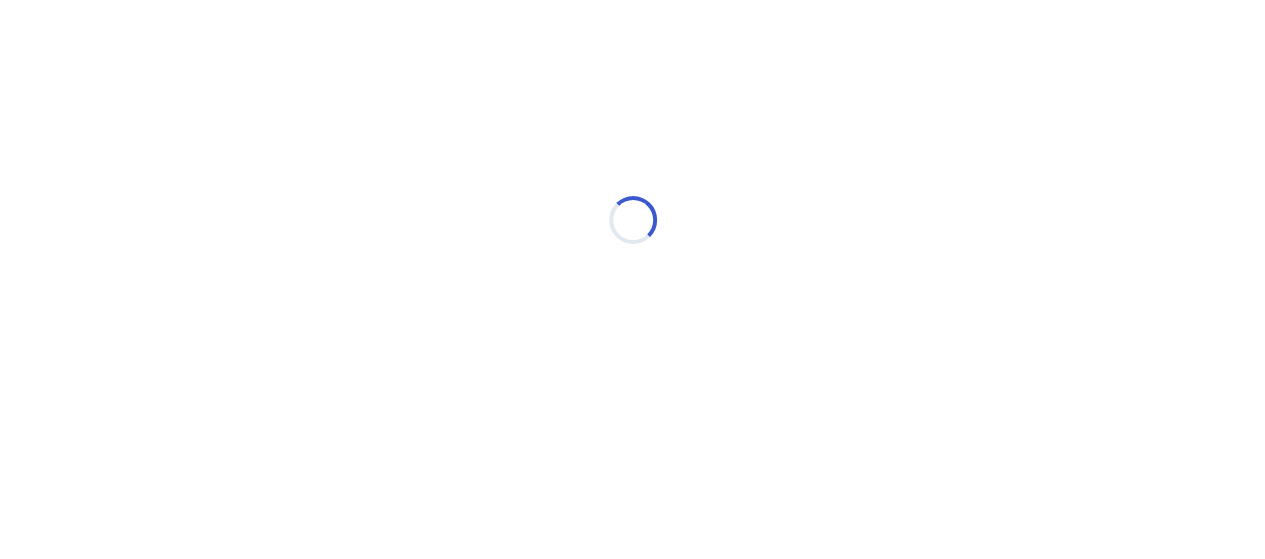 scroll, scrollTop: 0, scrollLeft: 0, axis: both 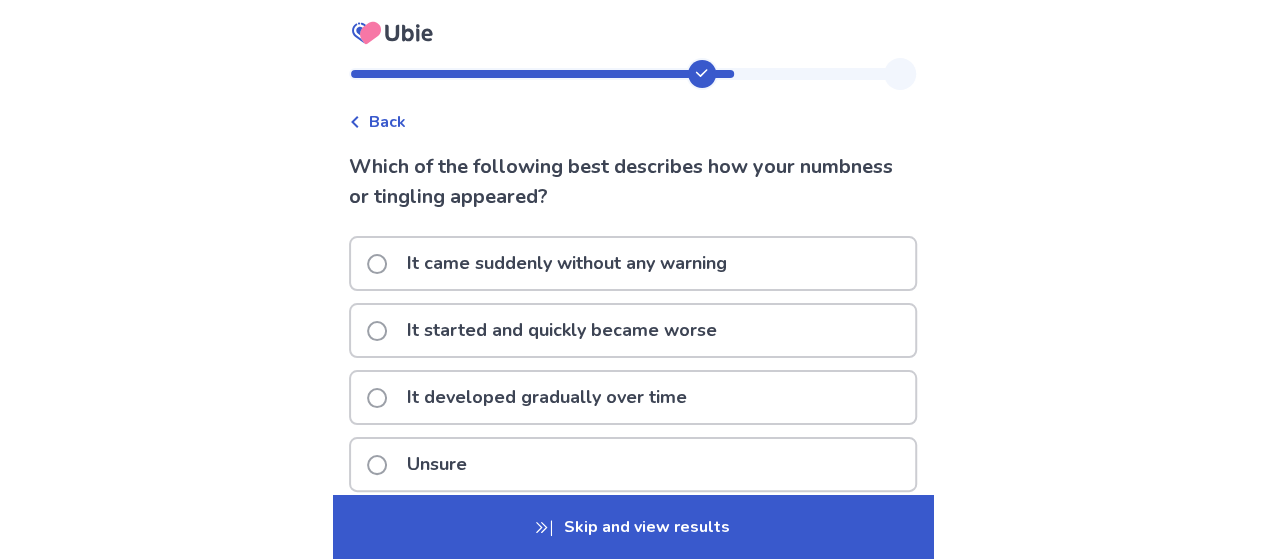 click on "It came suddenly without any warning" at bounding box center (567, 263) 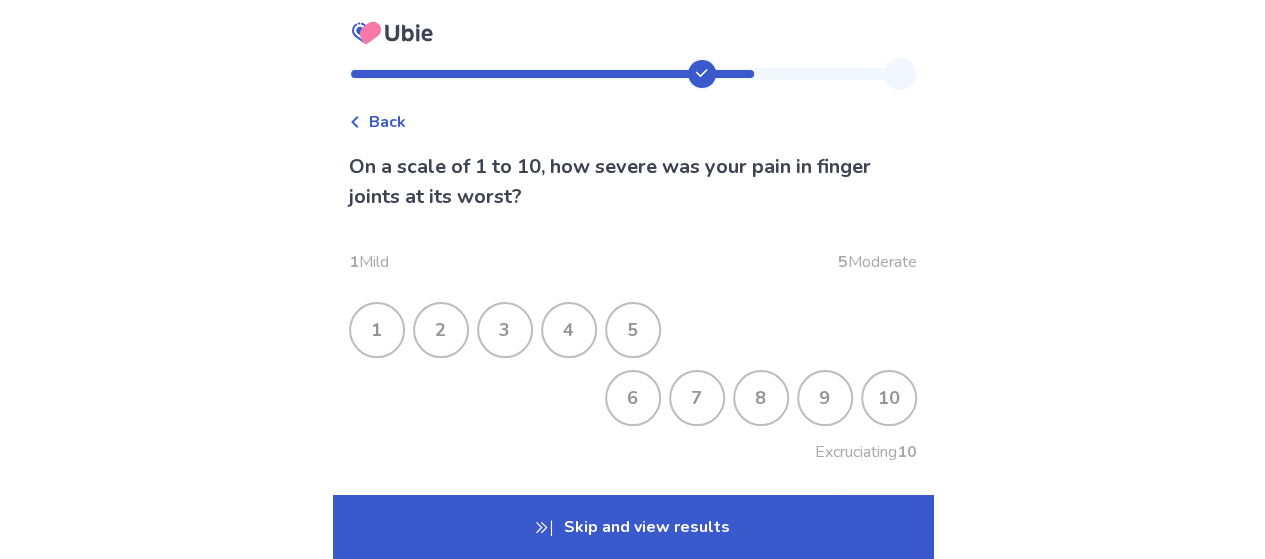 click on "7" at bounding box center (697, 398) 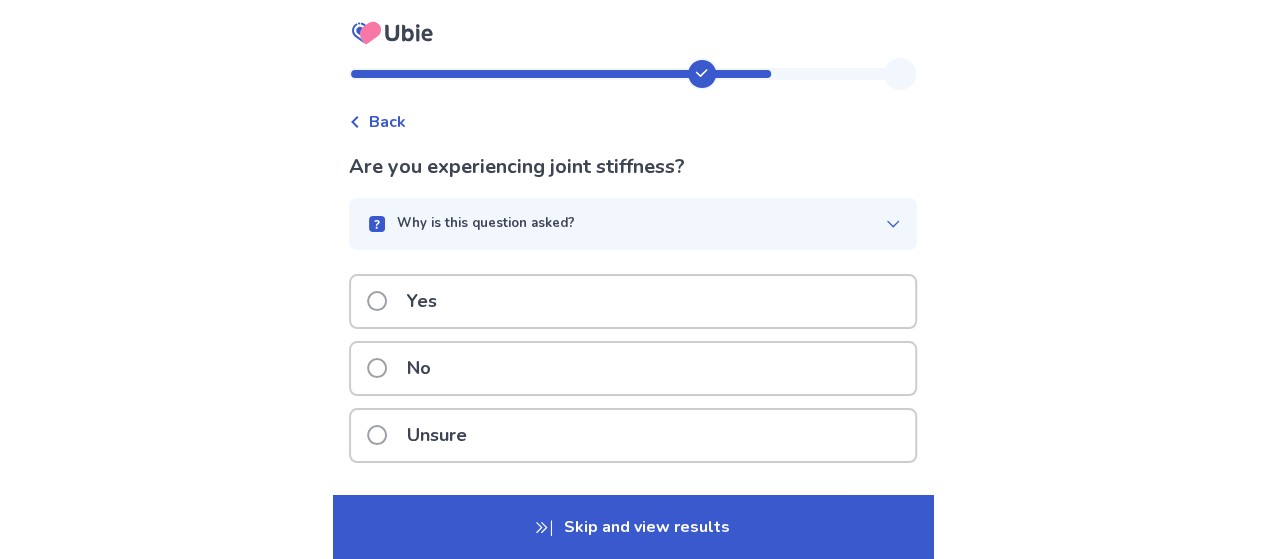 click on "Yes" at bounding box center (633, 301) 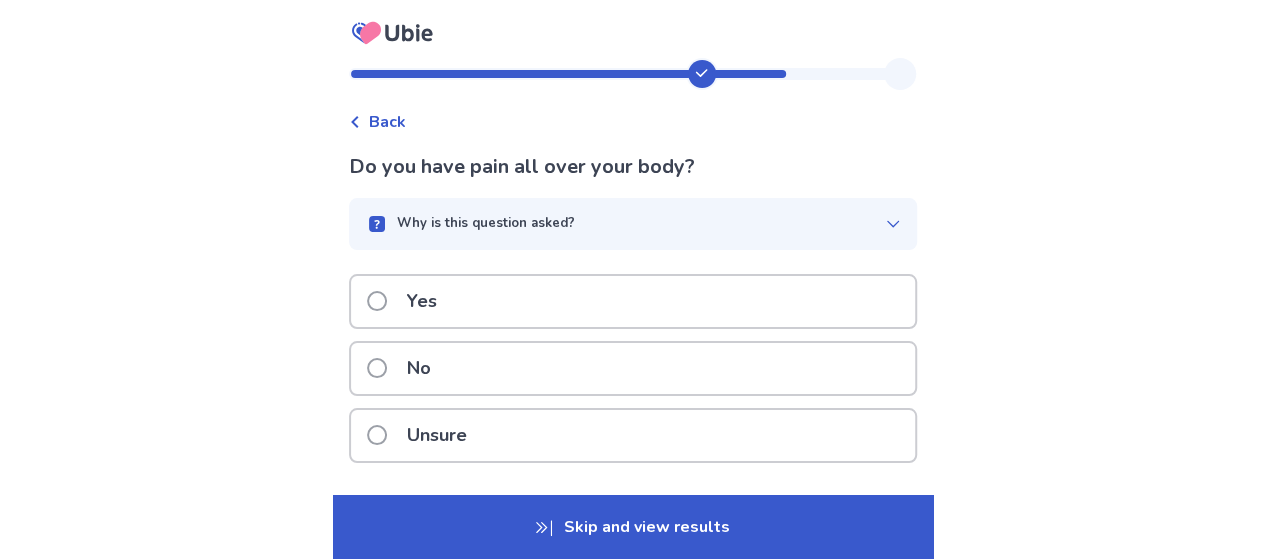 click on "No" at bounding box center (633, 368) 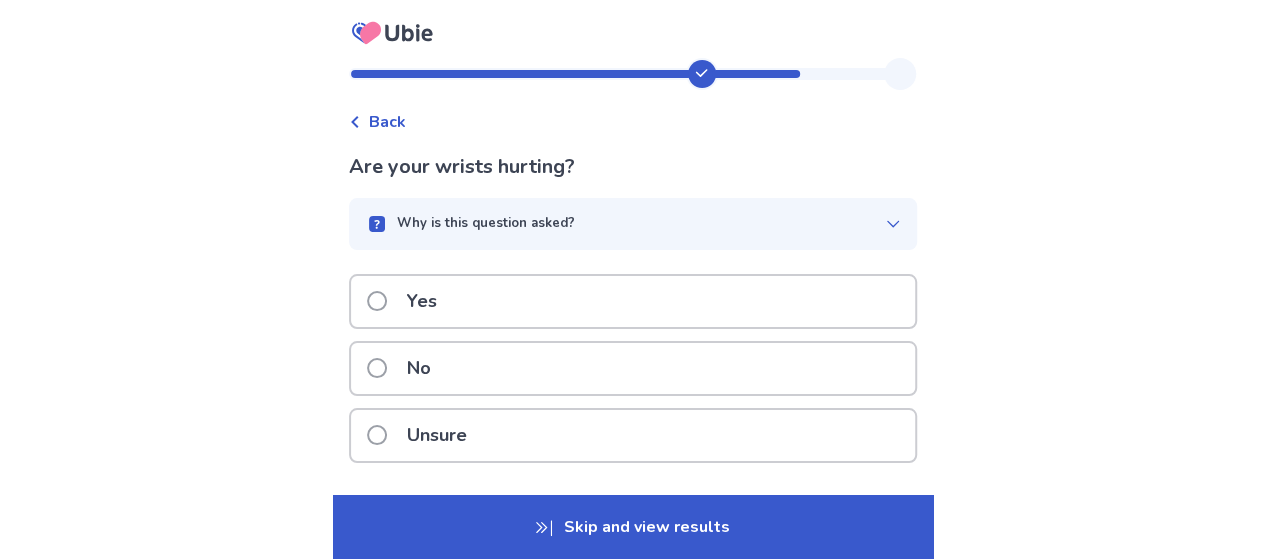 click on "Why is this question asked?" at bounding box center (486, 224) 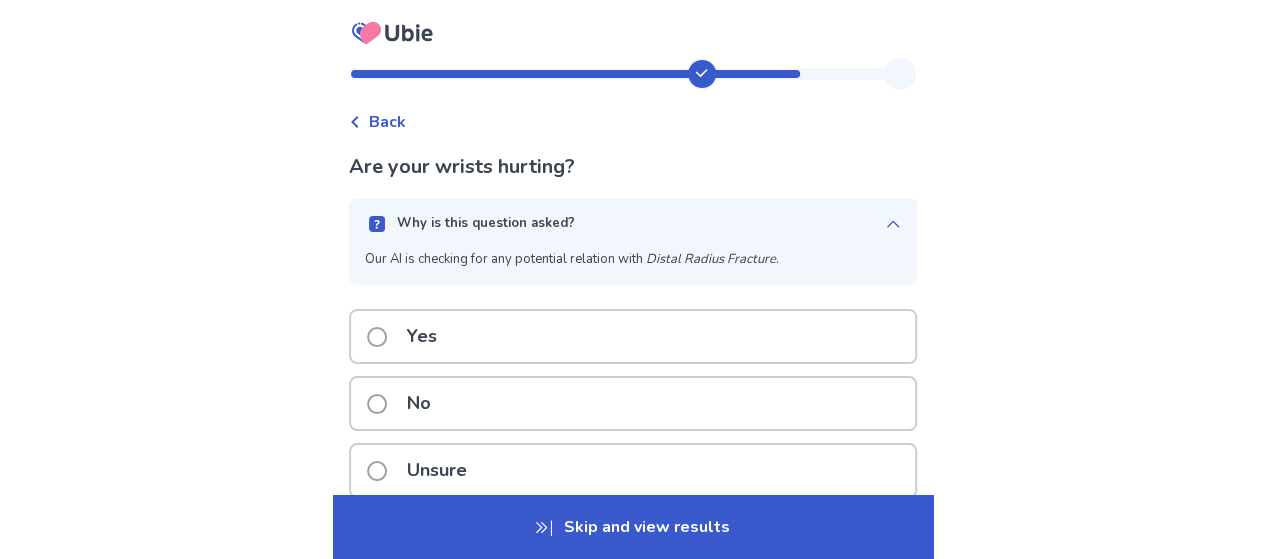 click on "Why is this question asked?" at bounding box center (486, 224) 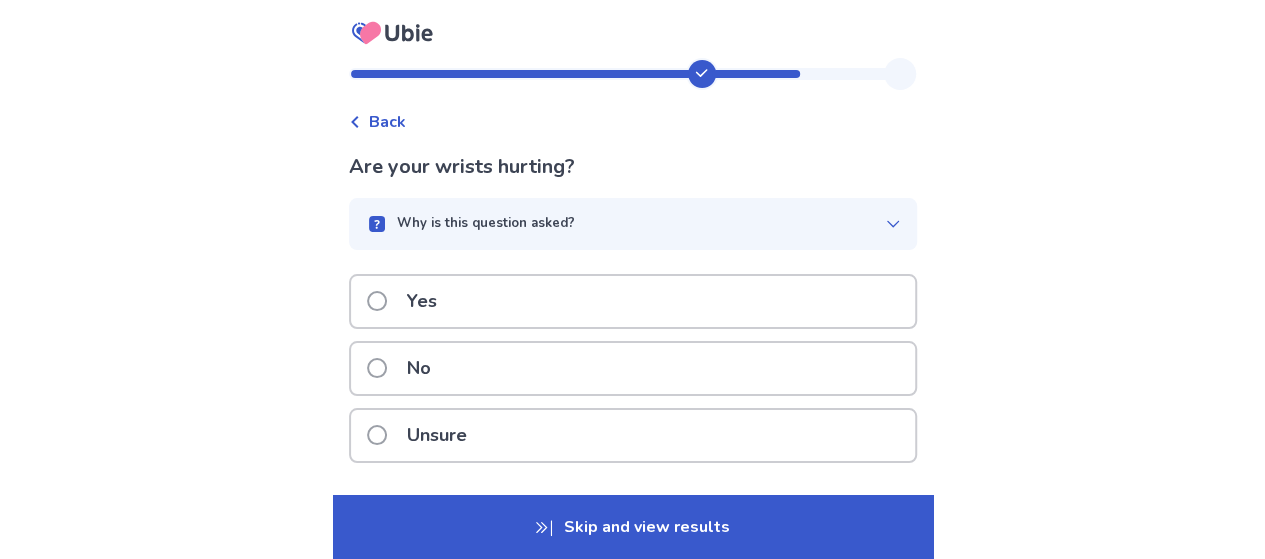 click on "Yes" at bounding box center (633, 301) 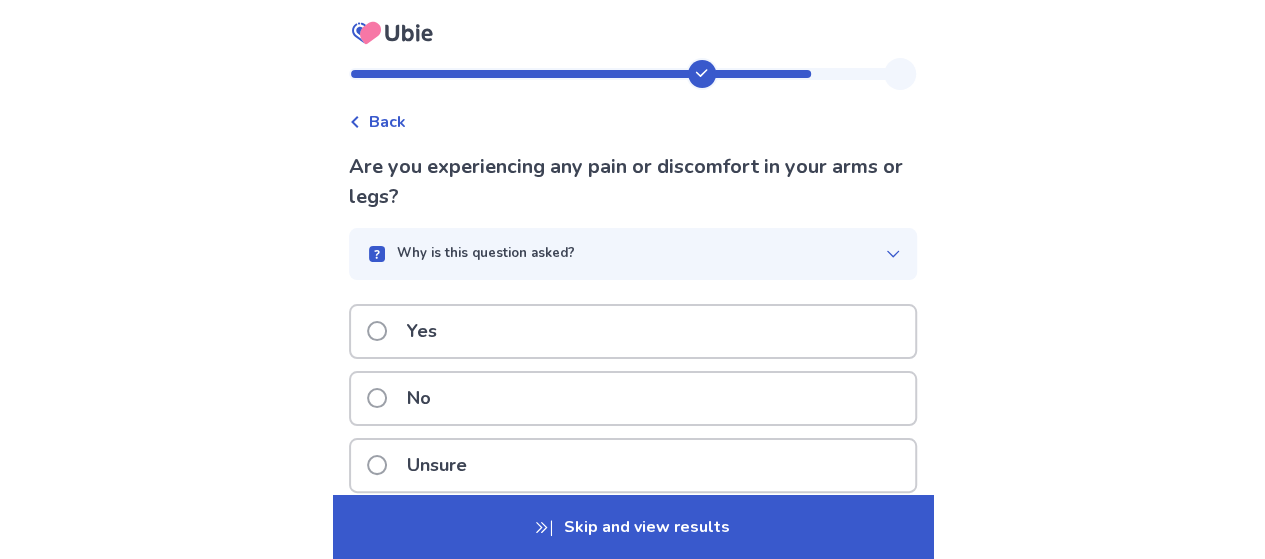 click on "No" at bounding box center [633, 398] 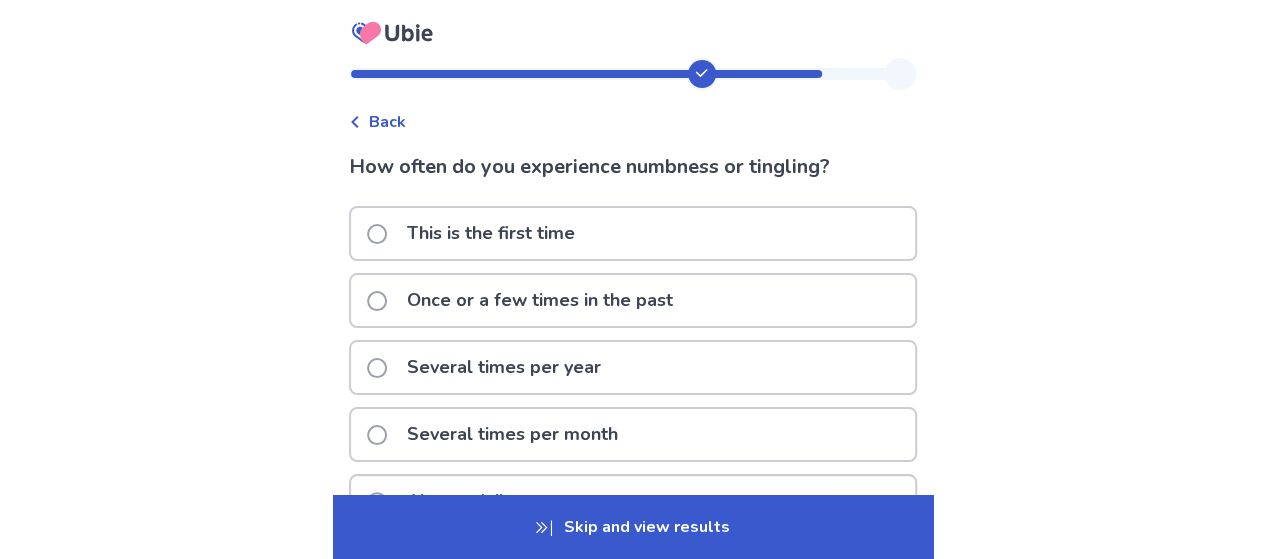 click on "This is the first time" at bounding box center (491, 233) 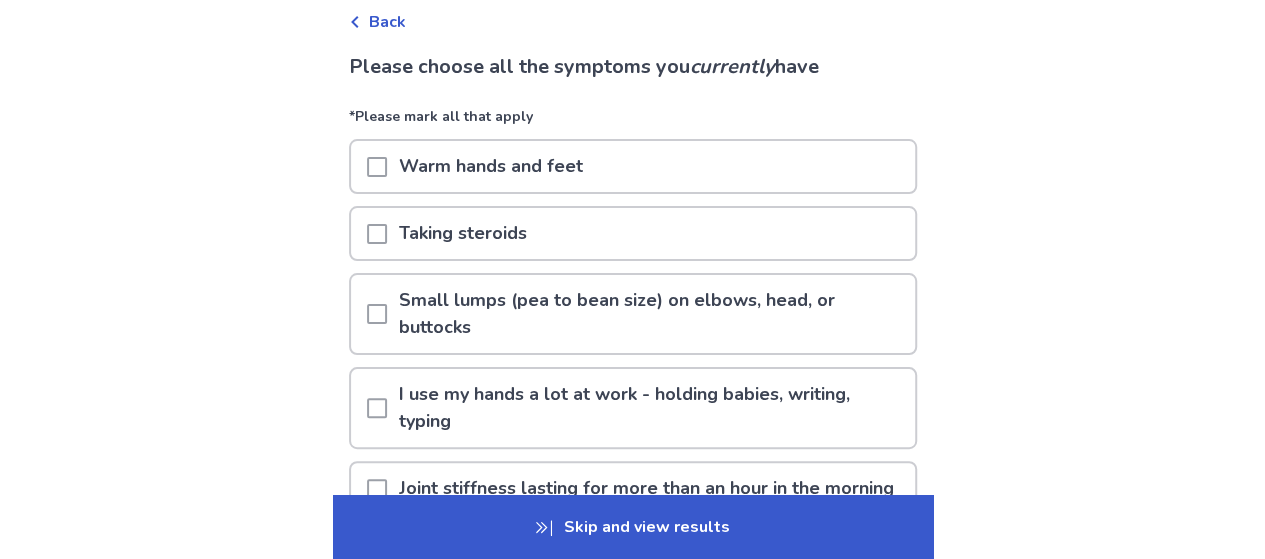 scroll, scrollTop: 200, scrollLeft: 0, axis: vertical 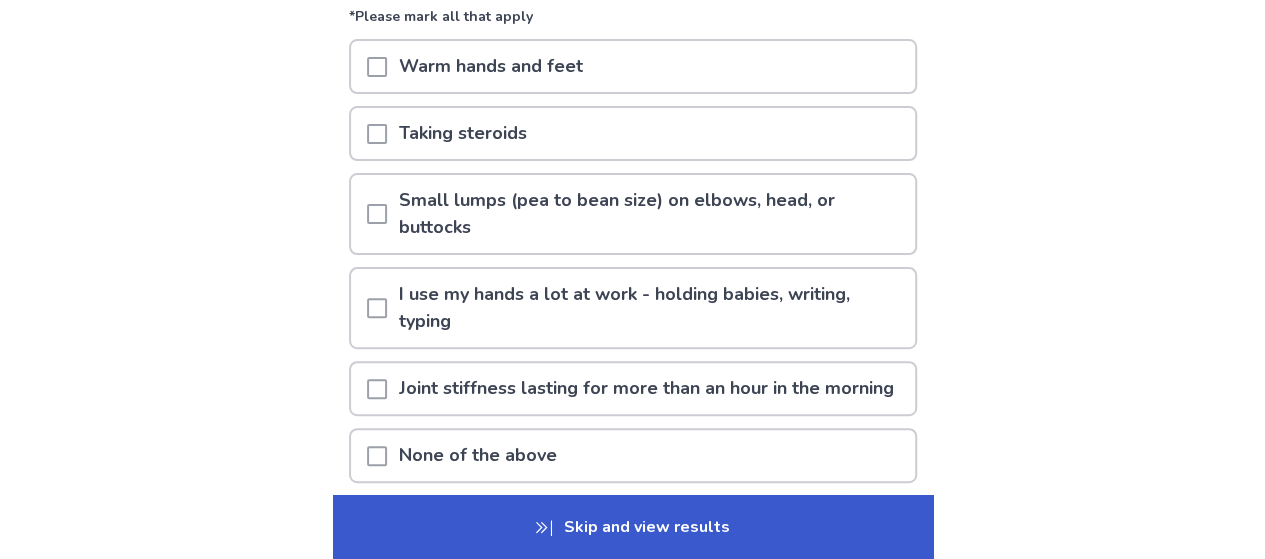 click on "I use my hands a lot at work - holding babies, writing, typing" at bounding box center [651, 308] 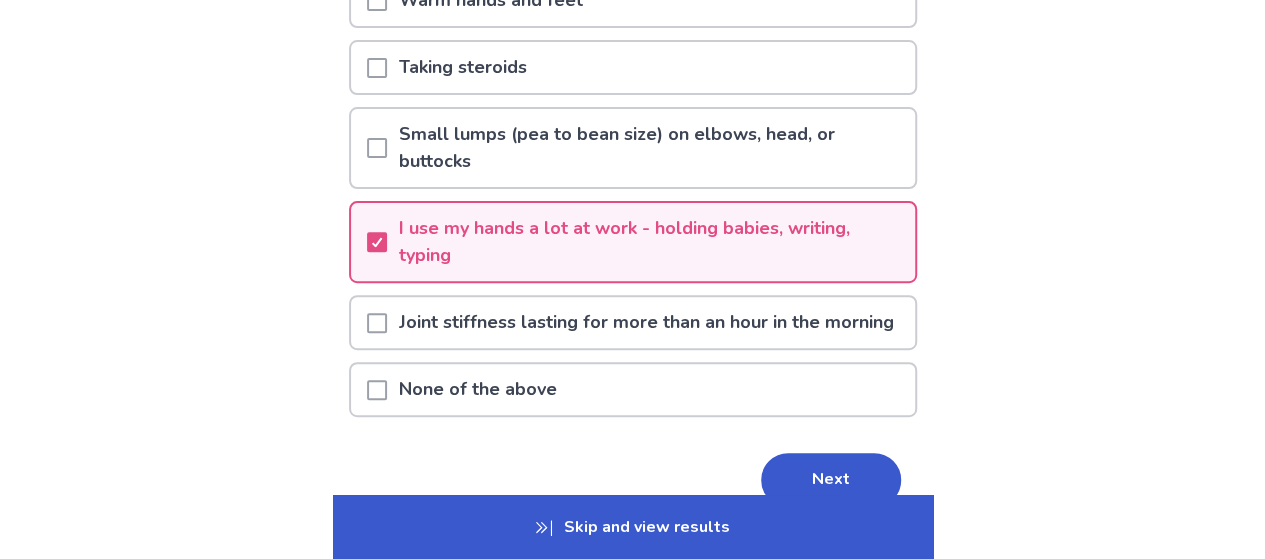 scroll, scrollTop: 300, scrollLeft: 0, axis: vertical 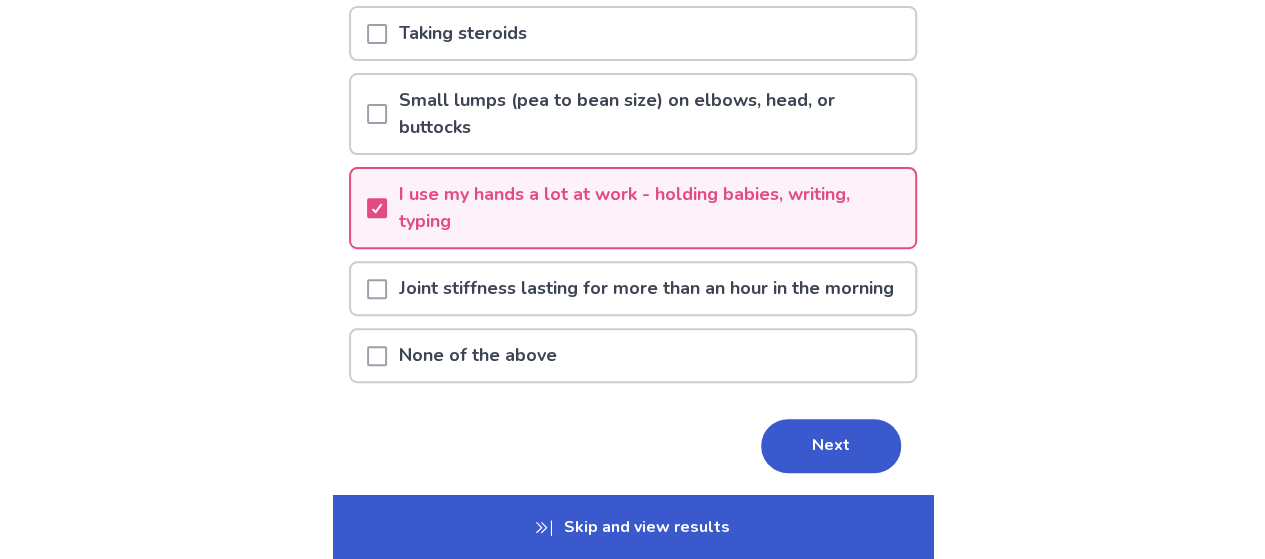 click on "Joint stiffness lasting for more than an hour in the morning" at bounding box center [646, 288] 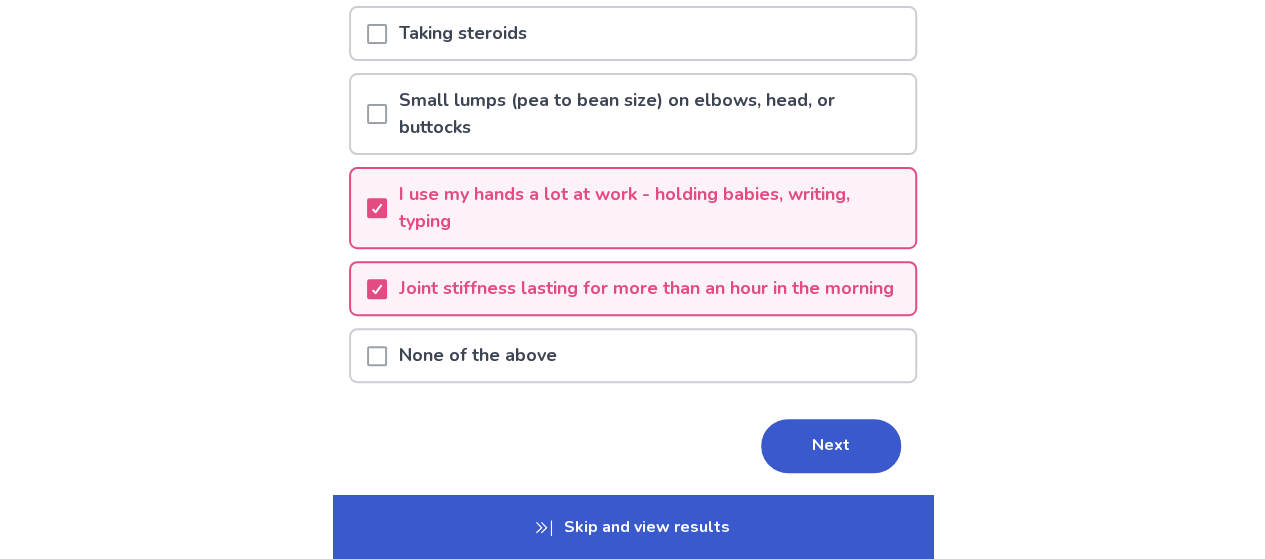 click on "Joint stiffness lasting for more than an hour in the morning" at bounding box center [646, 288] 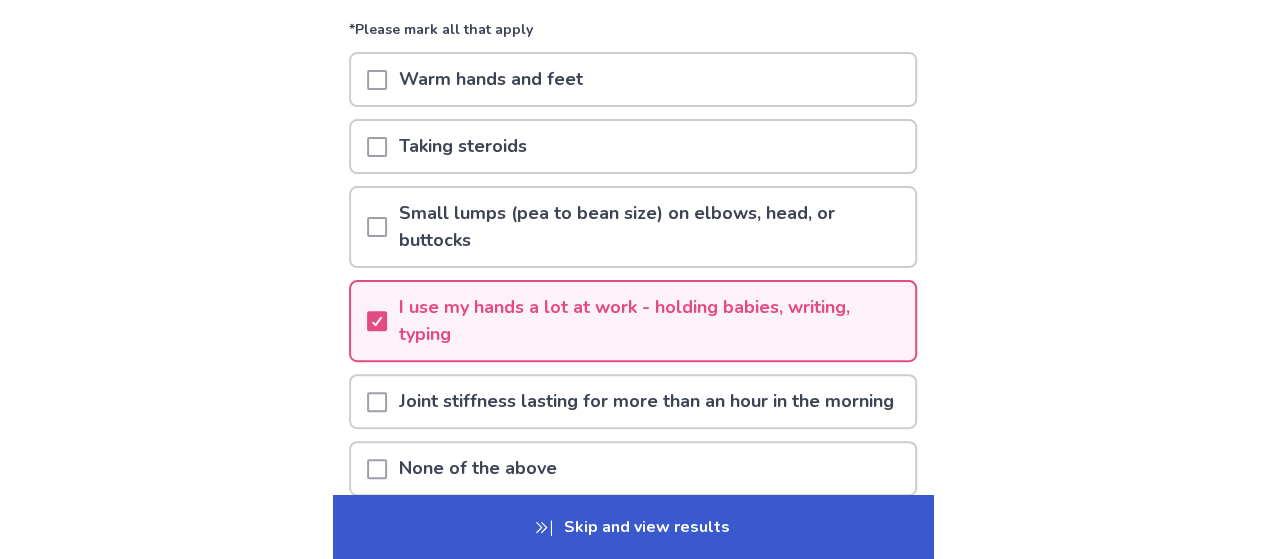 scroll, scrollTop: 300, scrollLeft: 0, axis: vertical 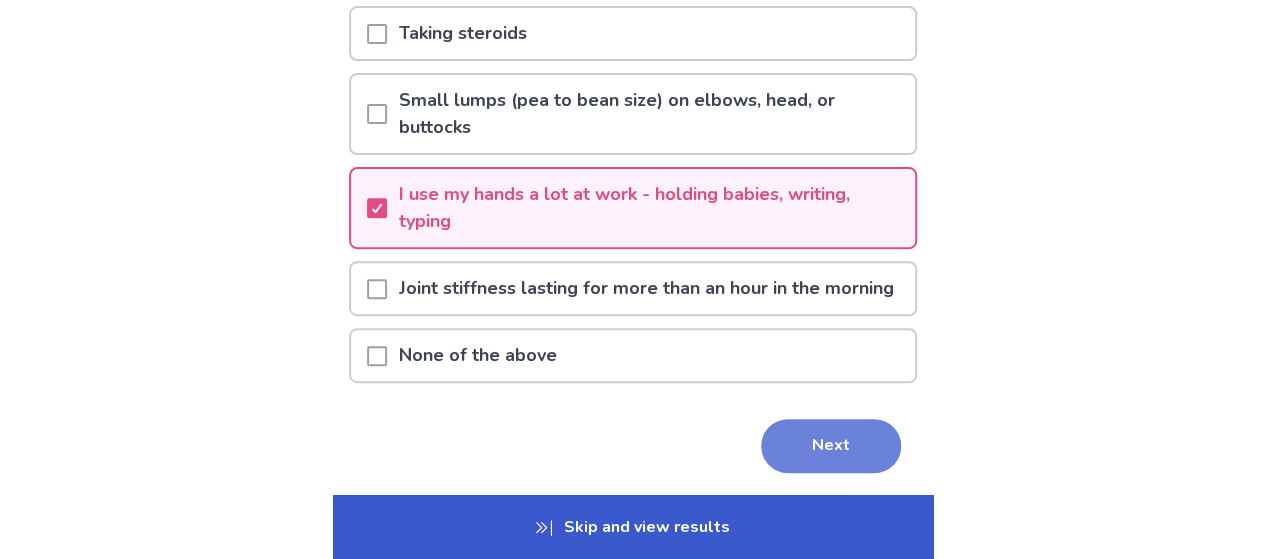 click on "Next" at bounding box center (831, 446) 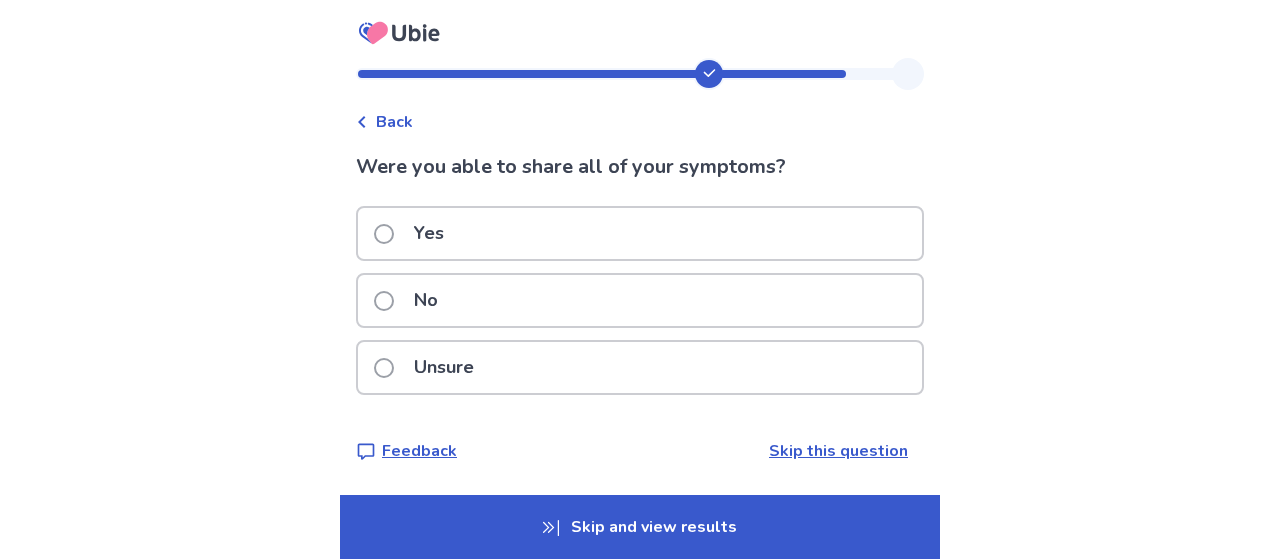 click on "Yes" at bounding box center (640, 233) 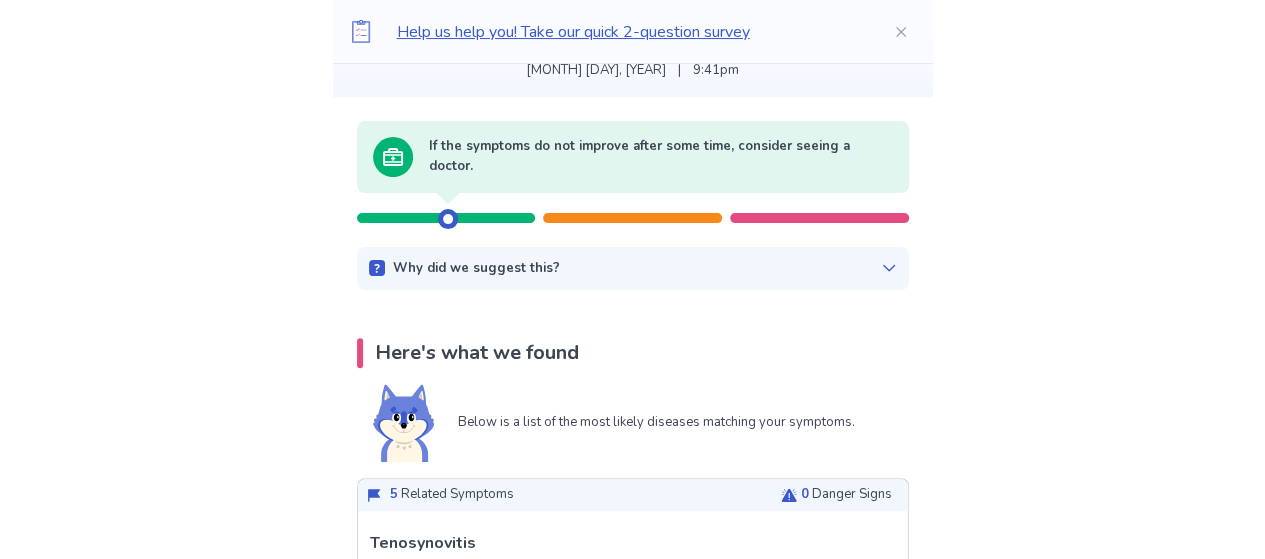 scroll, scrollTop: 300, scrollLeft: 0, axis: vertical 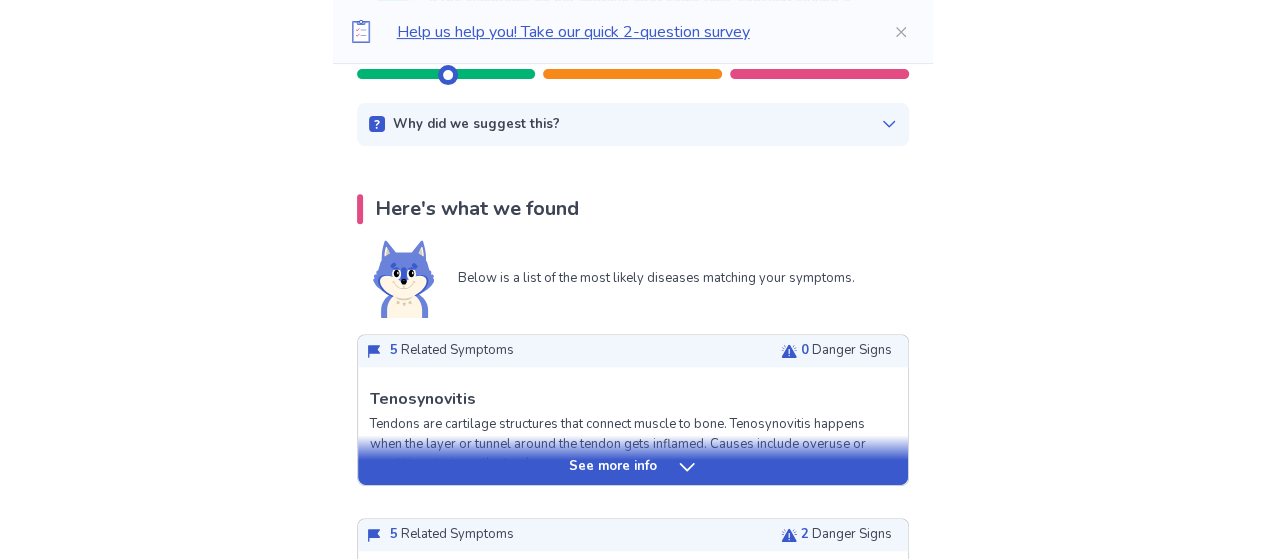 click on "See more info" at bounding box center (613, 467) 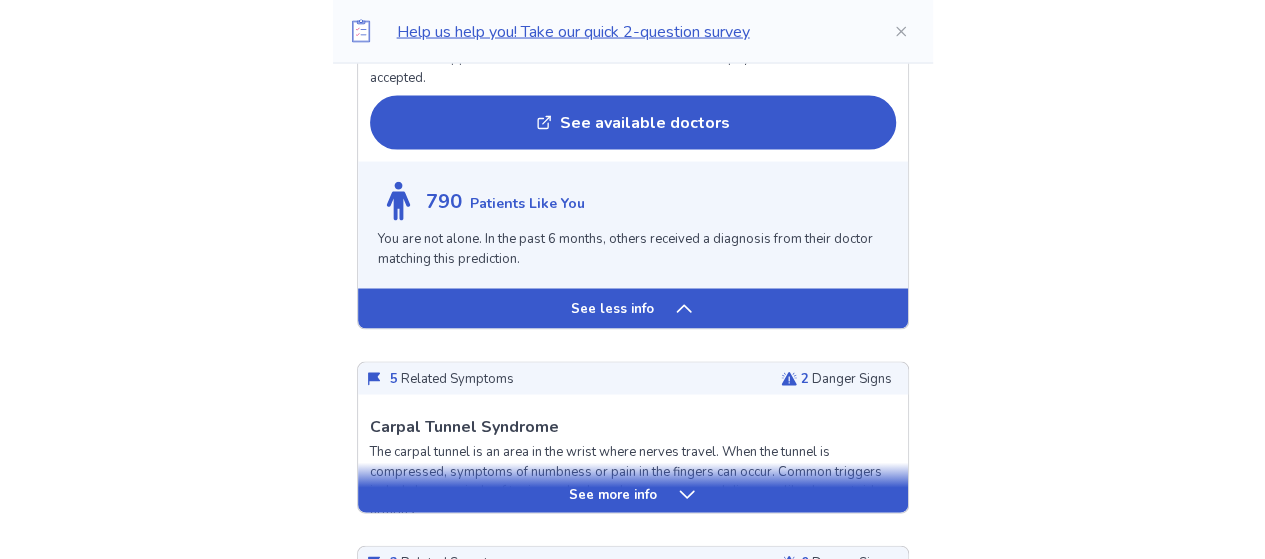scroll, scrollTop: 1600, scrollLeft: 0, axis: vertical 